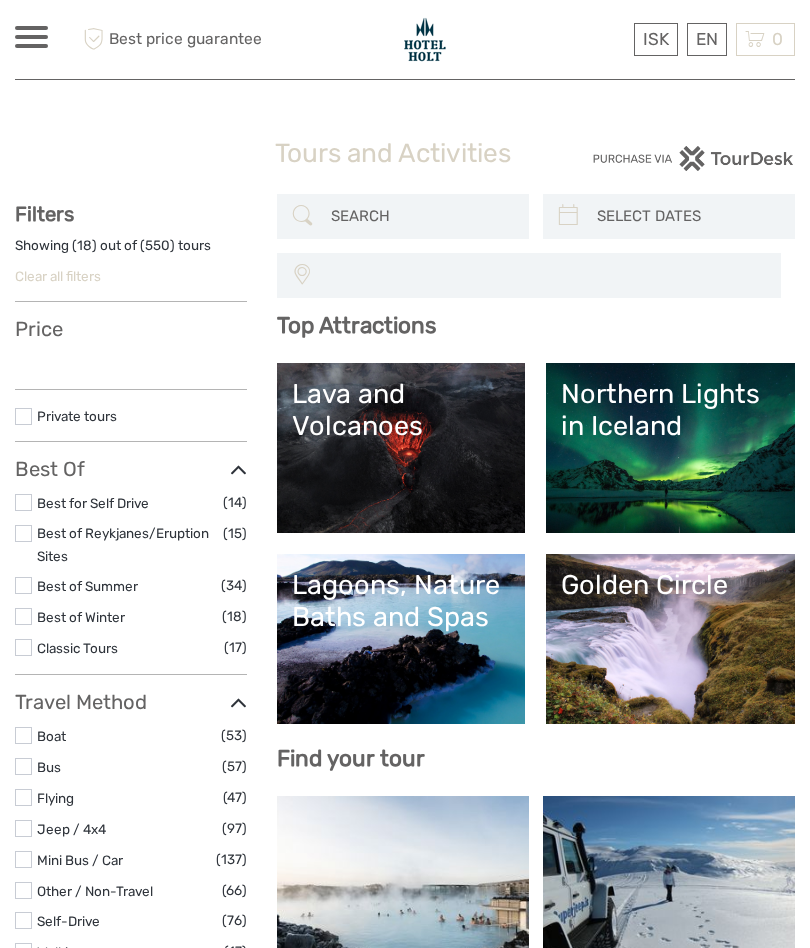 select 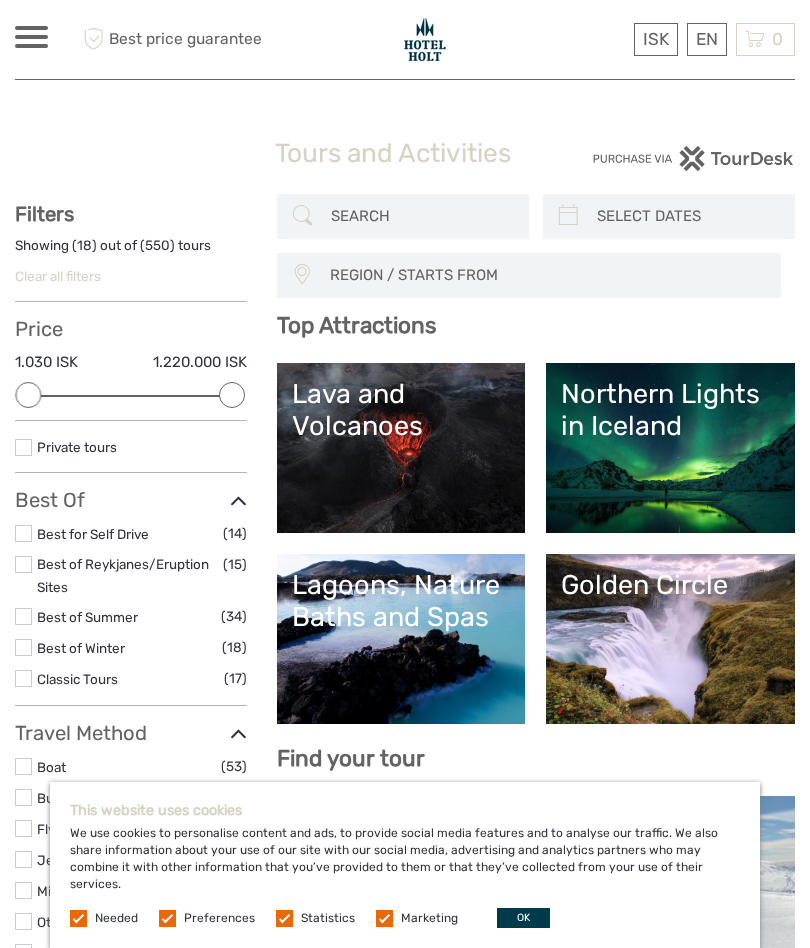 scroll, scrollTop: 0, scrollLeft: 0, axis: both 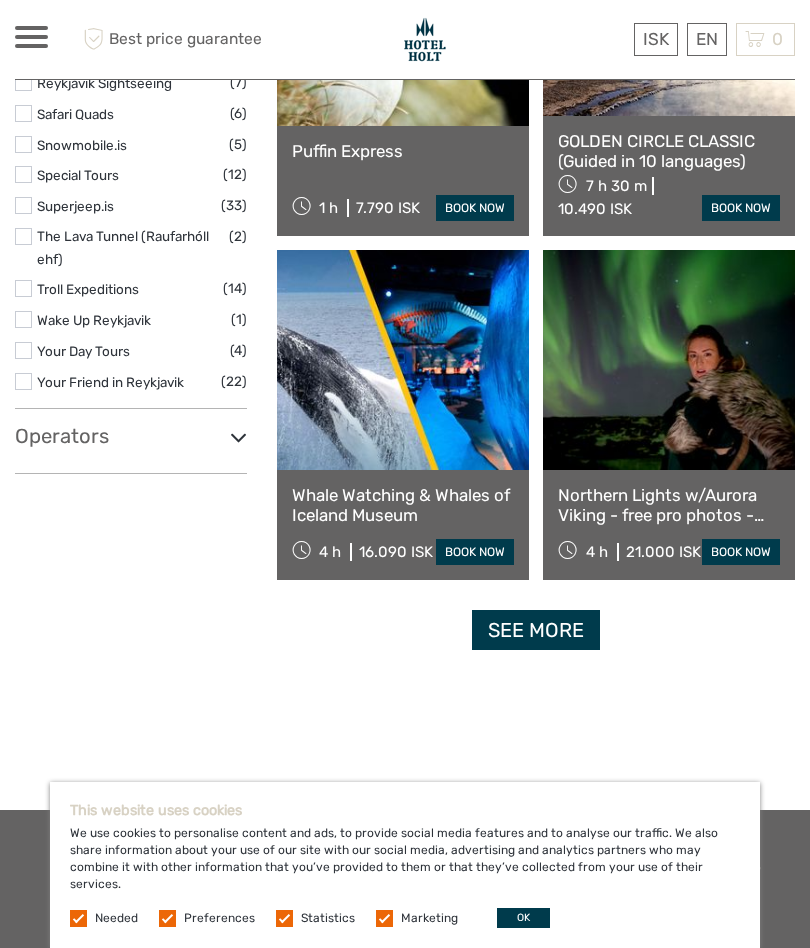 click on "See more" at bounding box center (536, 630) 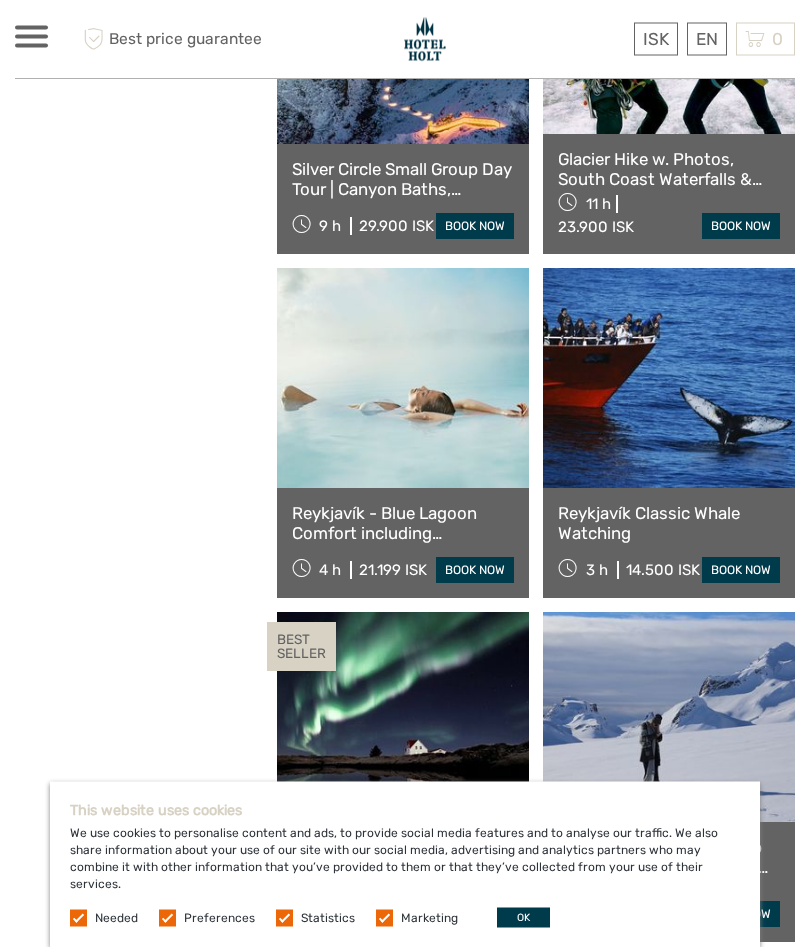 scroll, scrollTop: 5206, scrollLeft: 0, axis: vertical 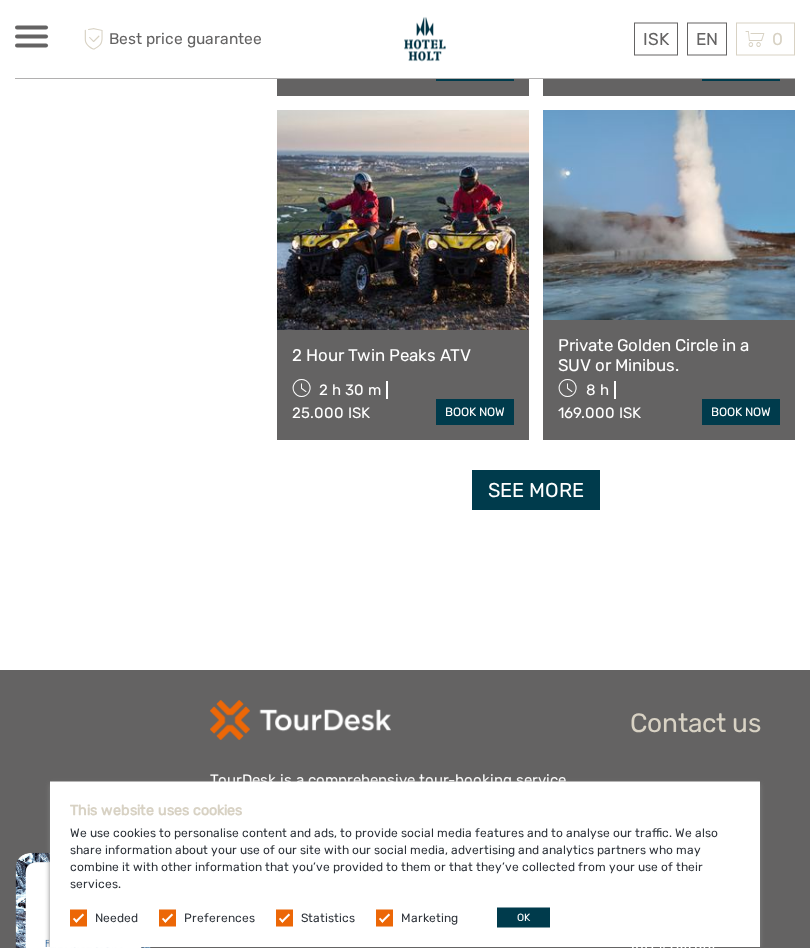 click on "See more" at bounding box center (536, 491) 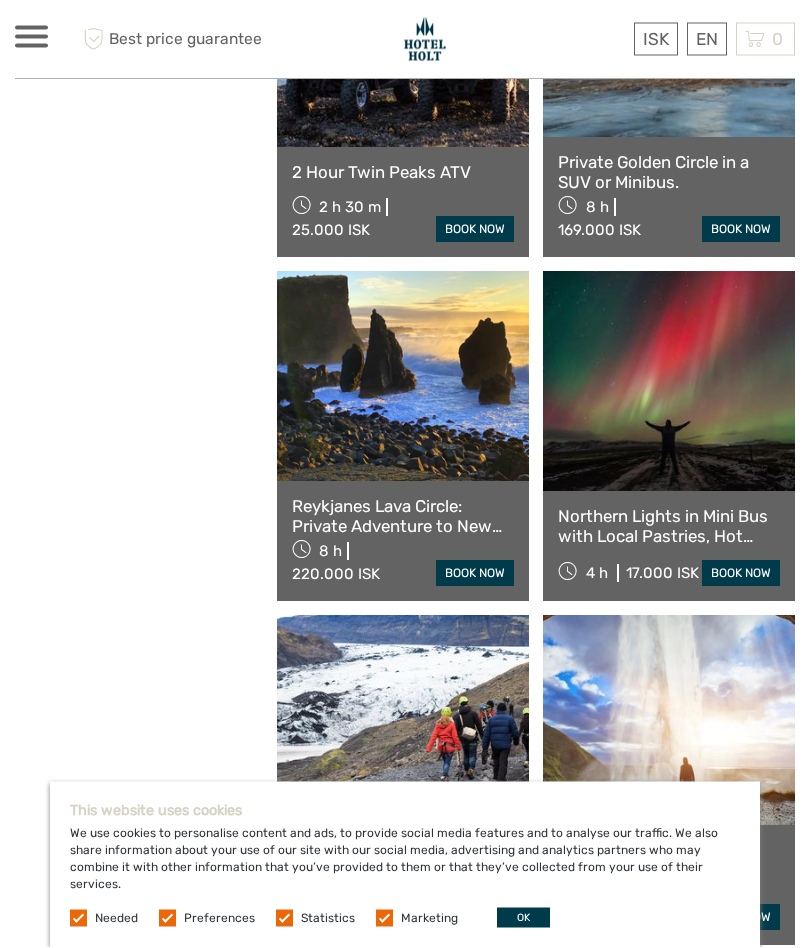 scroll, scrollTop: 6235, scrollLeft: 0, axis: vertical 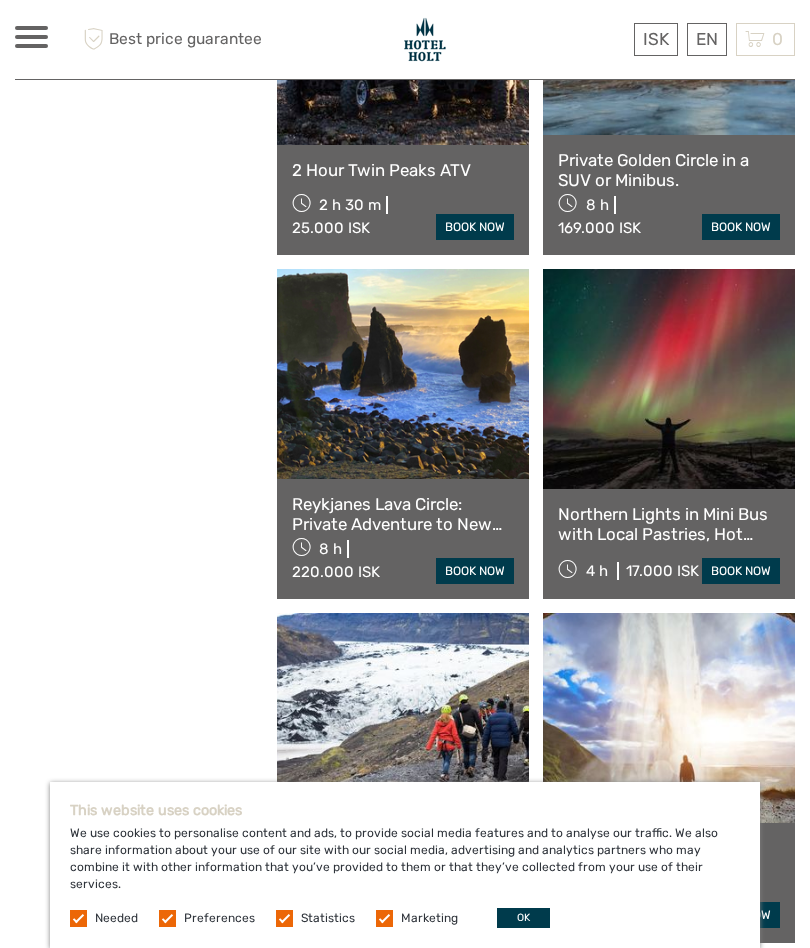 click on "English" at bounding box center [0, 0] 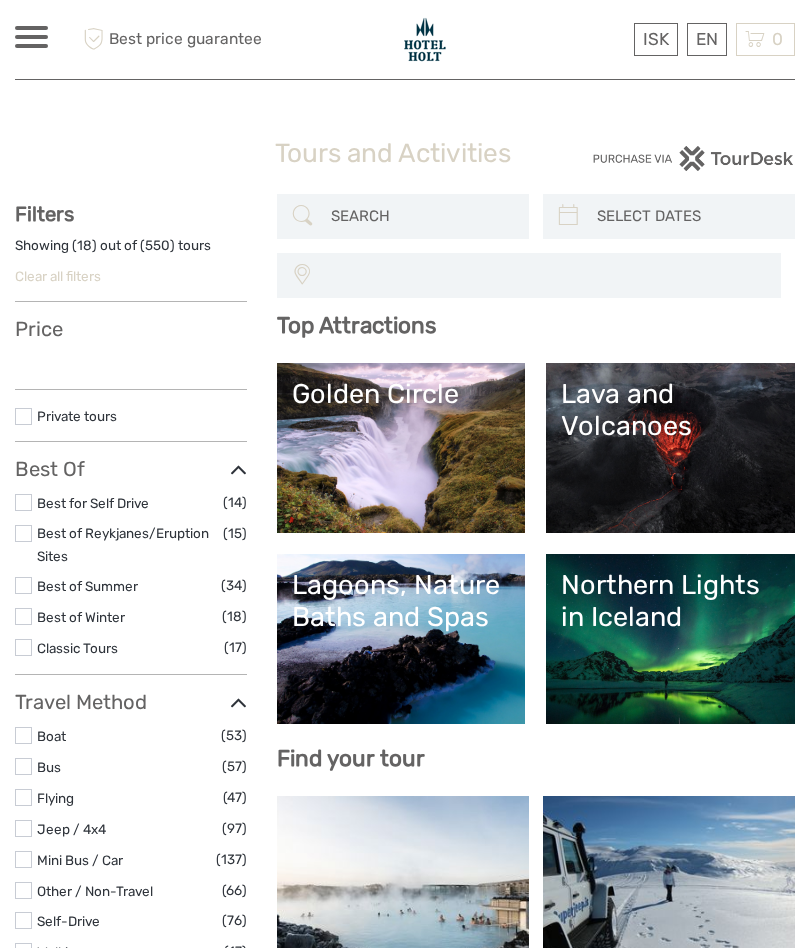 select 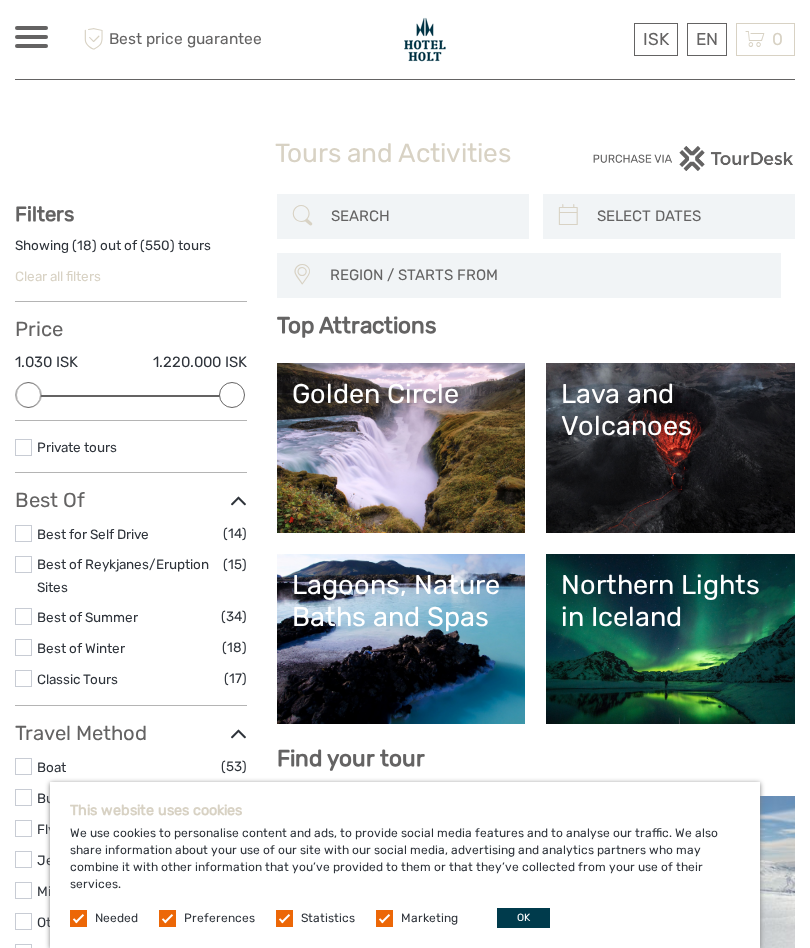 scroll, scrollTop: 0, scrollLeft: 0, axis: both 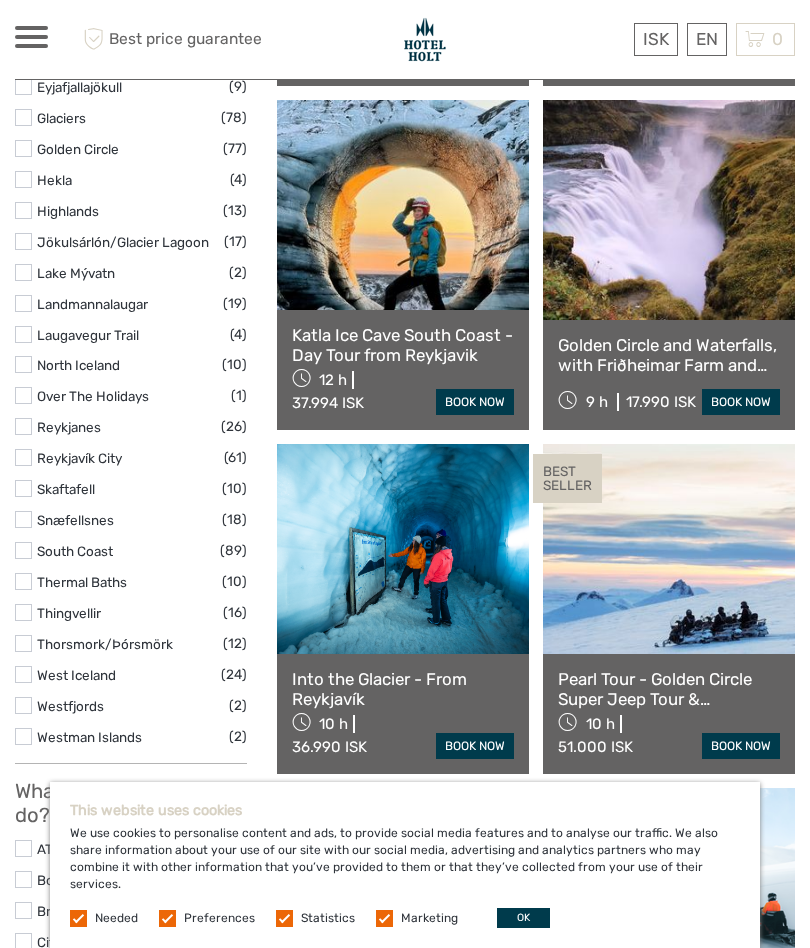click on "OK" at bounding box center [523, 918] 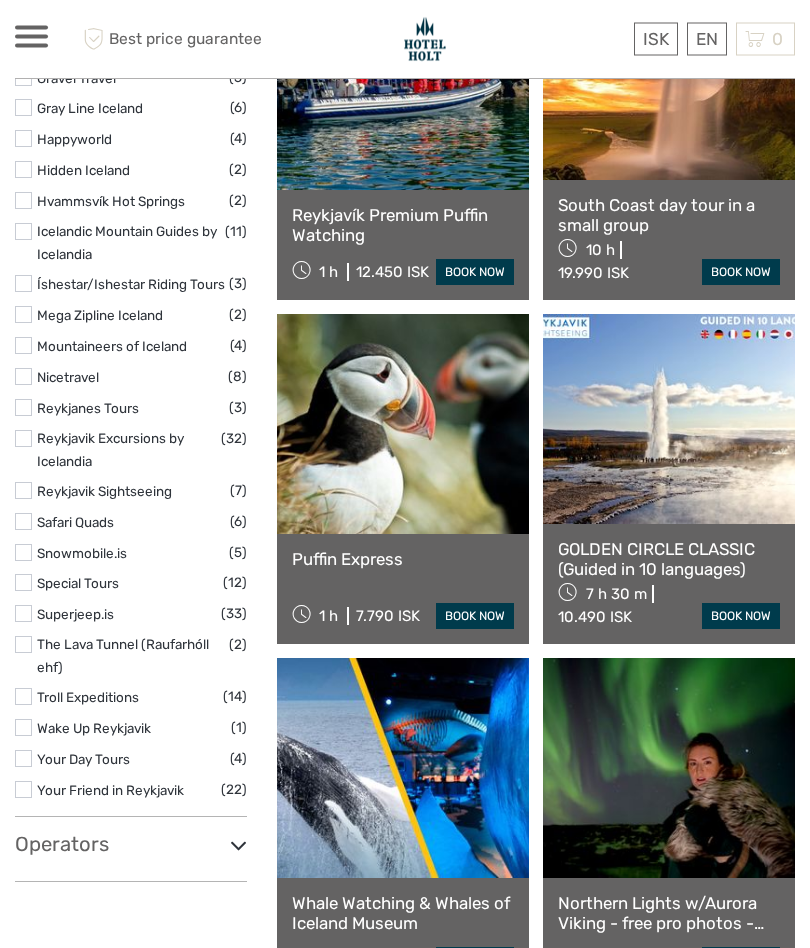 scroll, scrollTop: 2894, scrollLeft: 0, axis: vertical 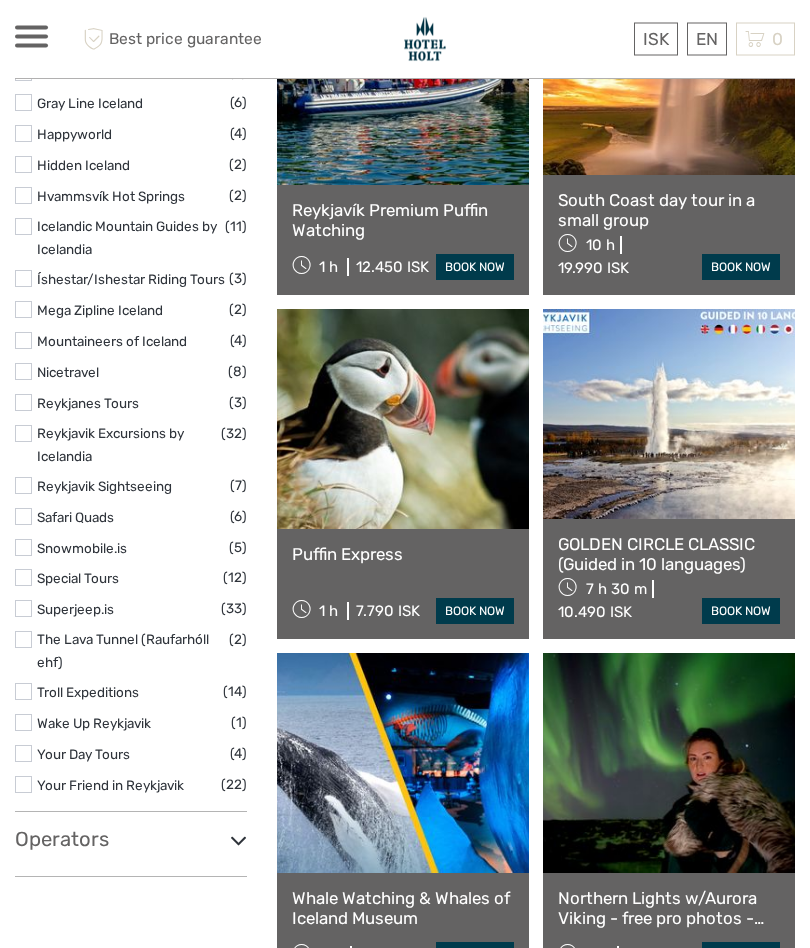 click on "GOLDEN CIRCLE CLASSIC (Guided in 10 languages)" at bounding box center [669, 555] 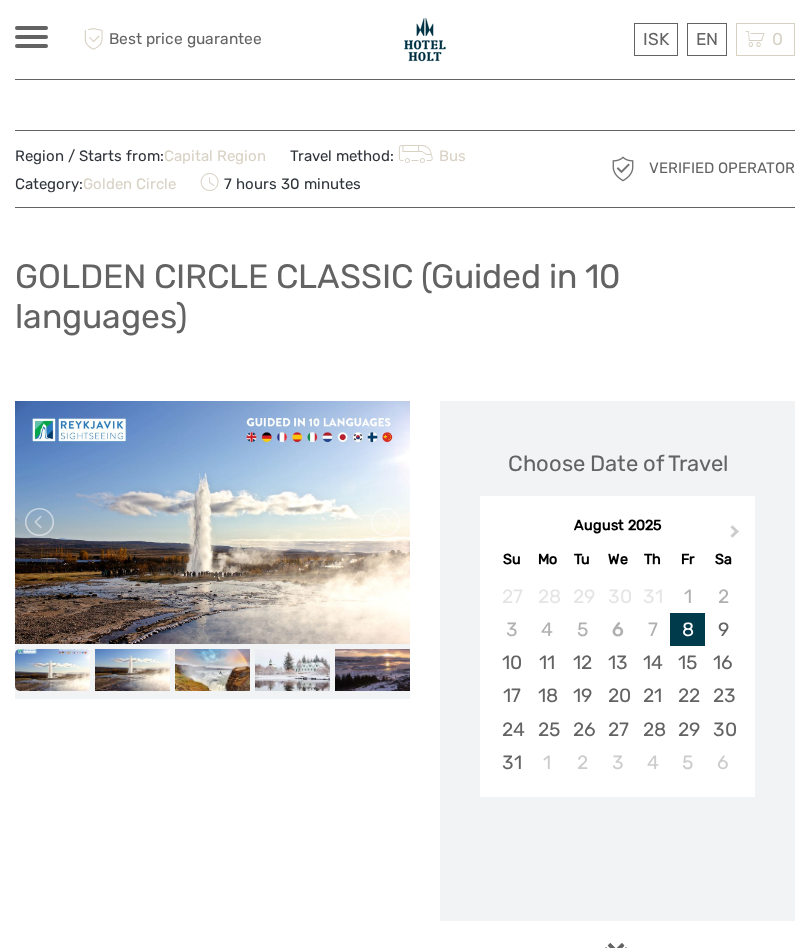 scroll, scrollTop: 0, scrollLeft: 0, axis: both 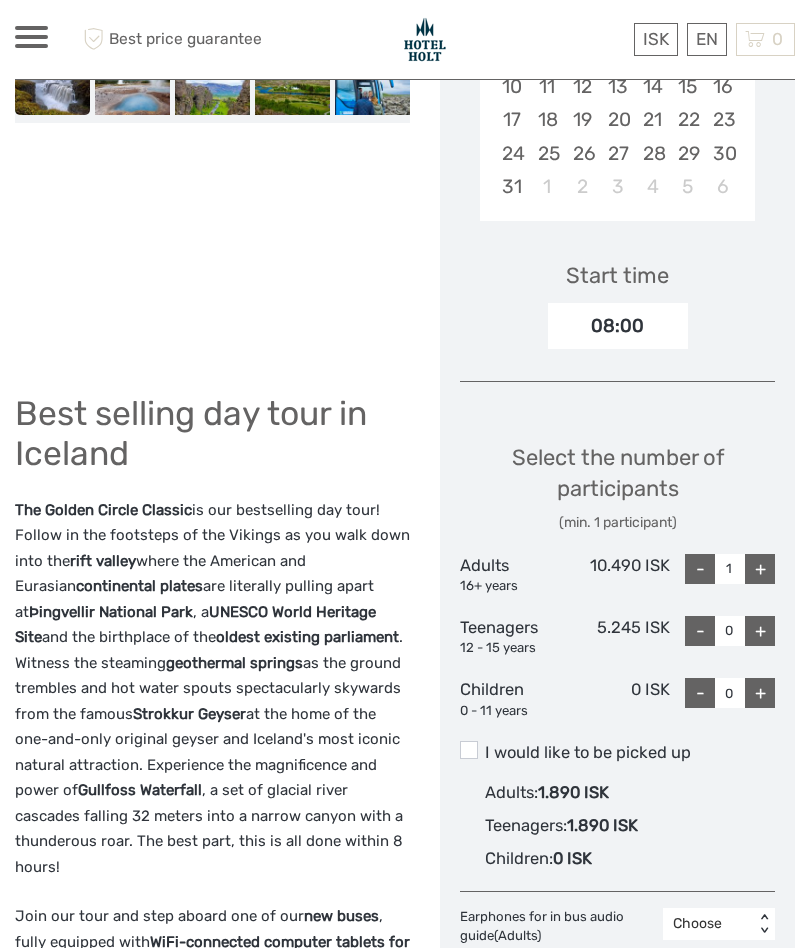 click on "I would like to be picked up" at bounding box center (617, 753) 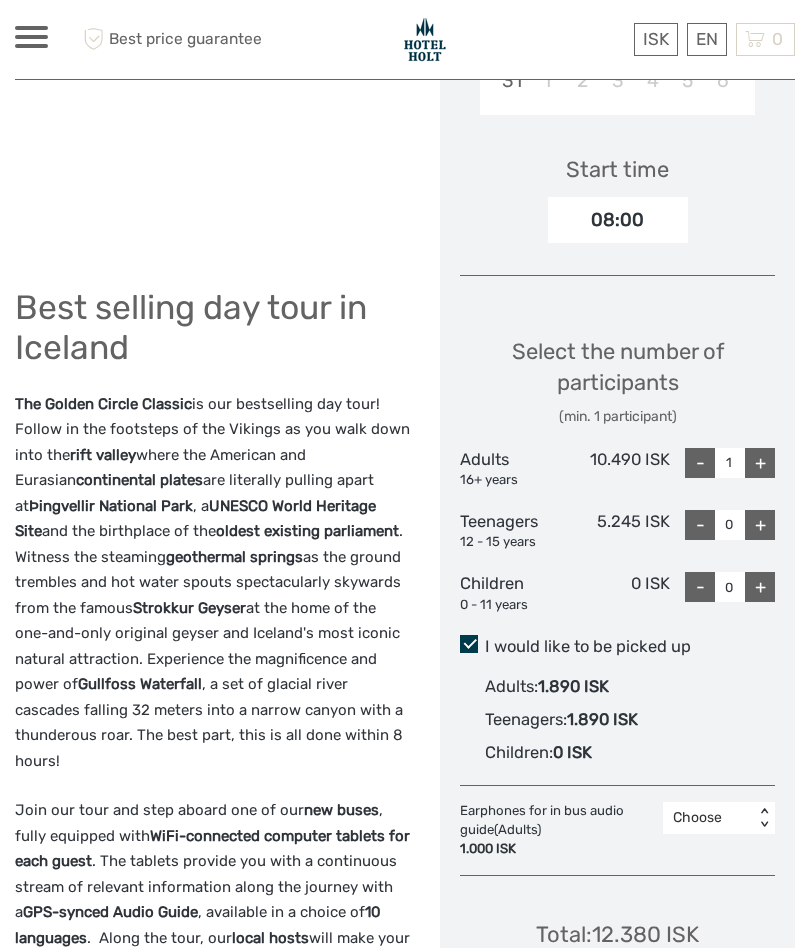 scroll, scrollTop: 708, scrollLeft: 0, axis: vertical 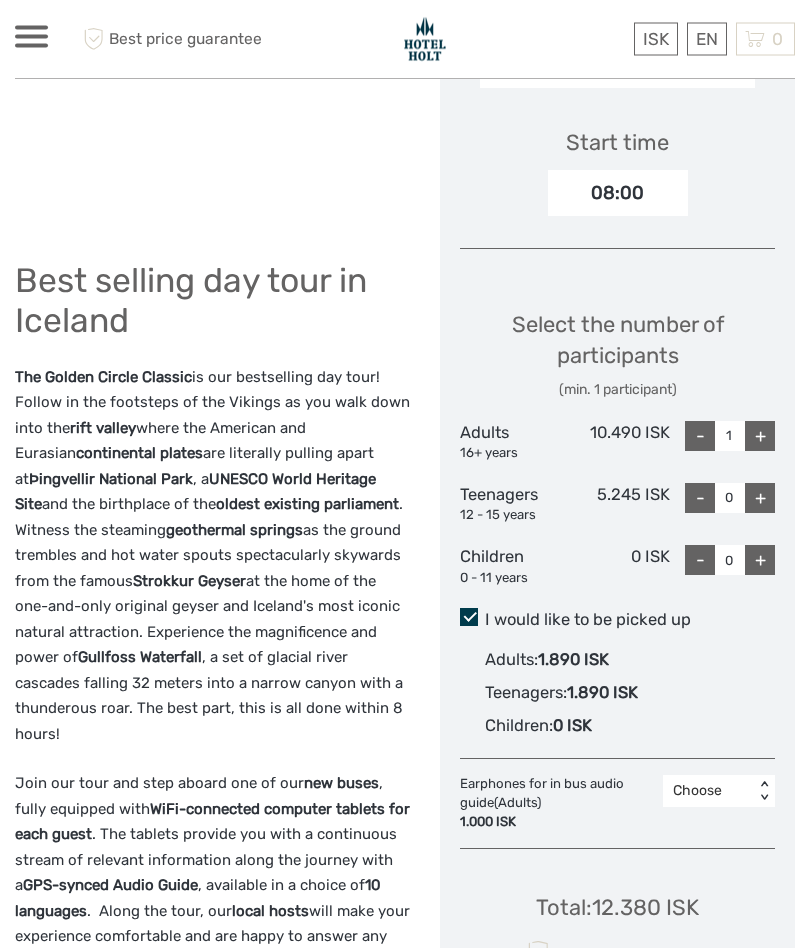 click at bounding box center (469, 618) 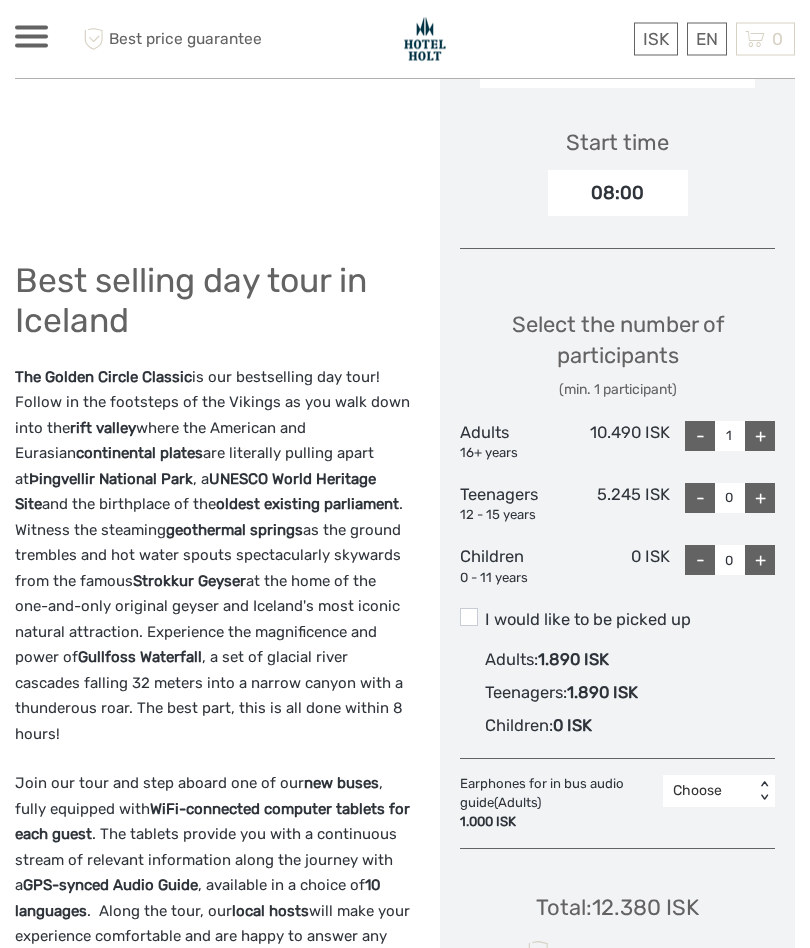 scroll, scrollTop: 709, scrollLeft: 0, axis: vertical 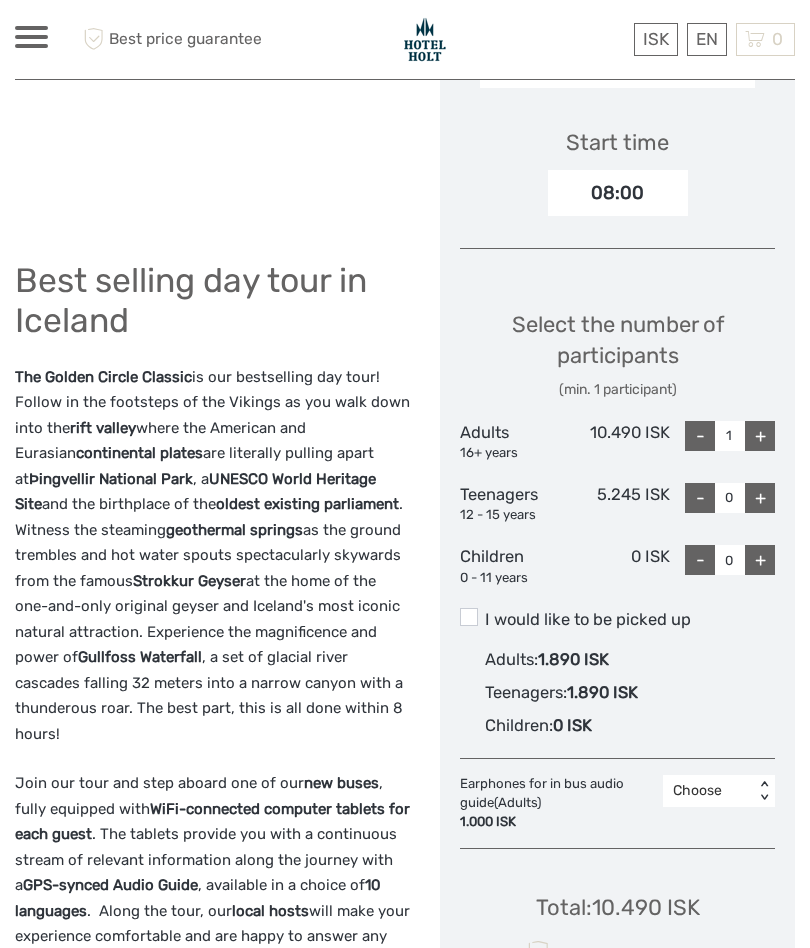 click at bounding box center (469, 617) 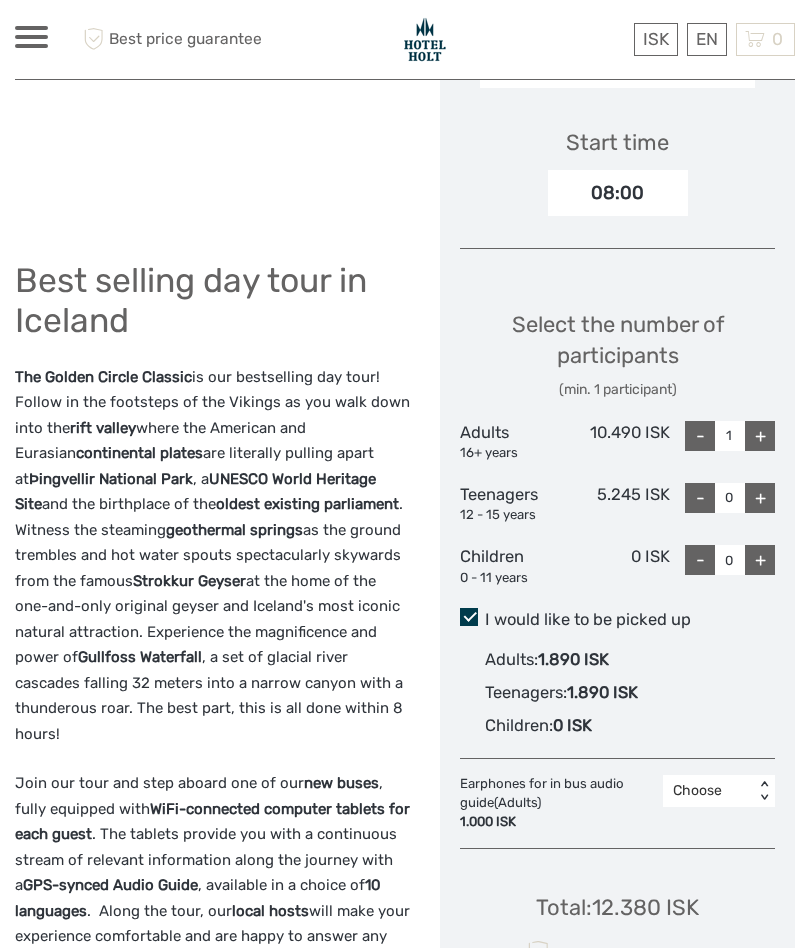 click at bounding box center [469, 617] 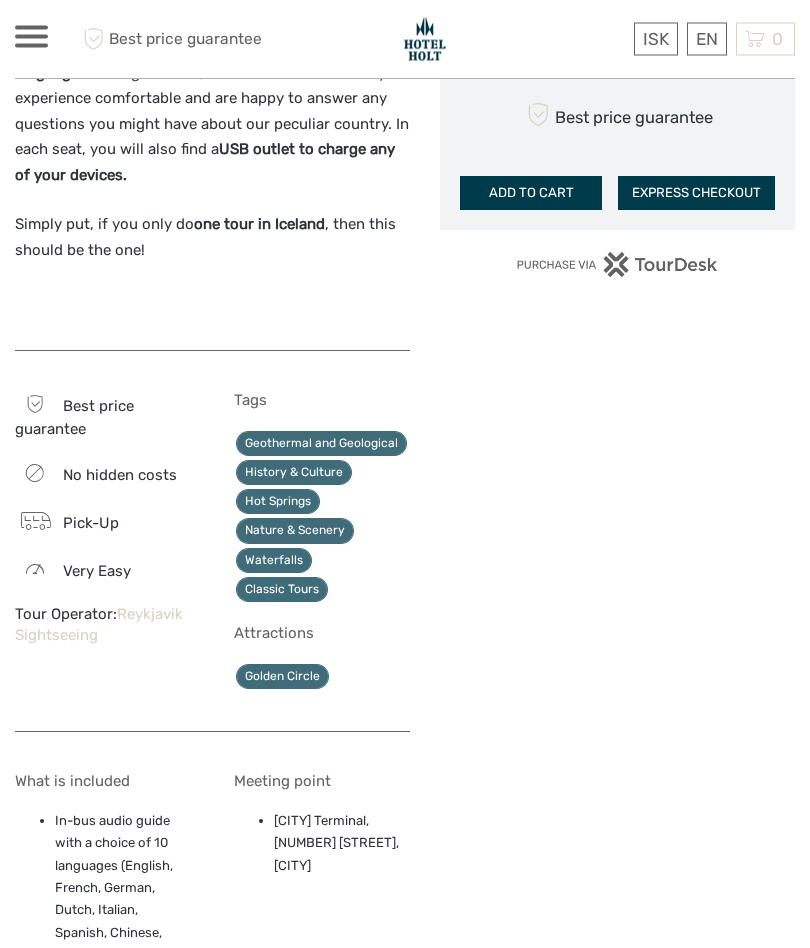 scroll, scrollTop: 1547, scrollLeft: 0, axis: vertical 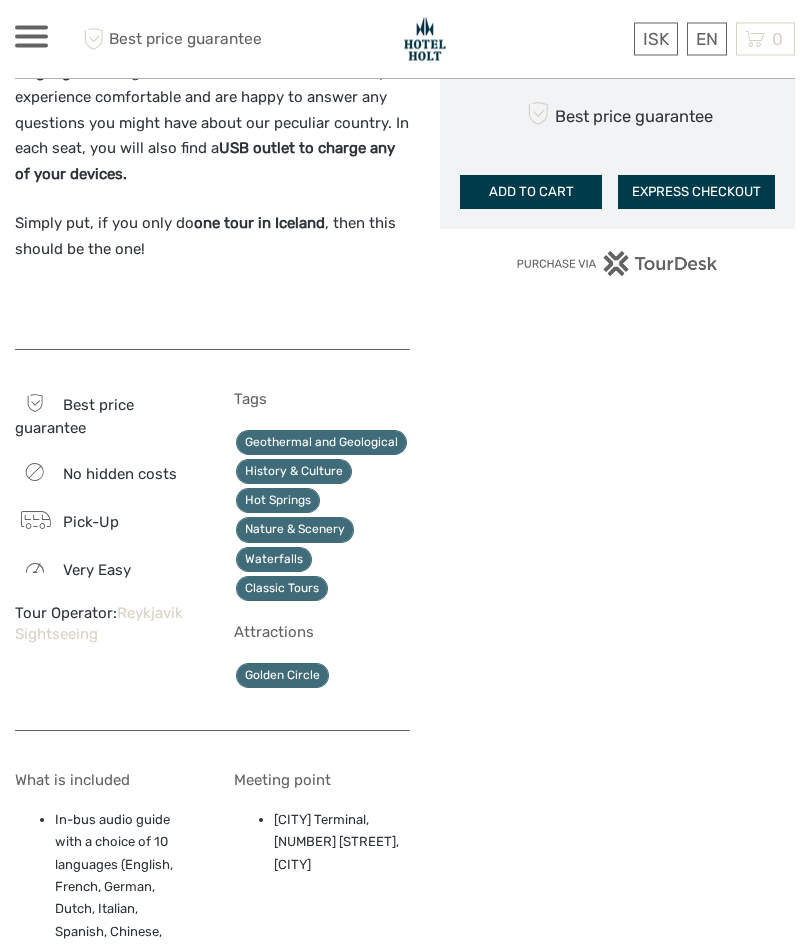 click on "Hot Springs" at bounding box center [278, 501] 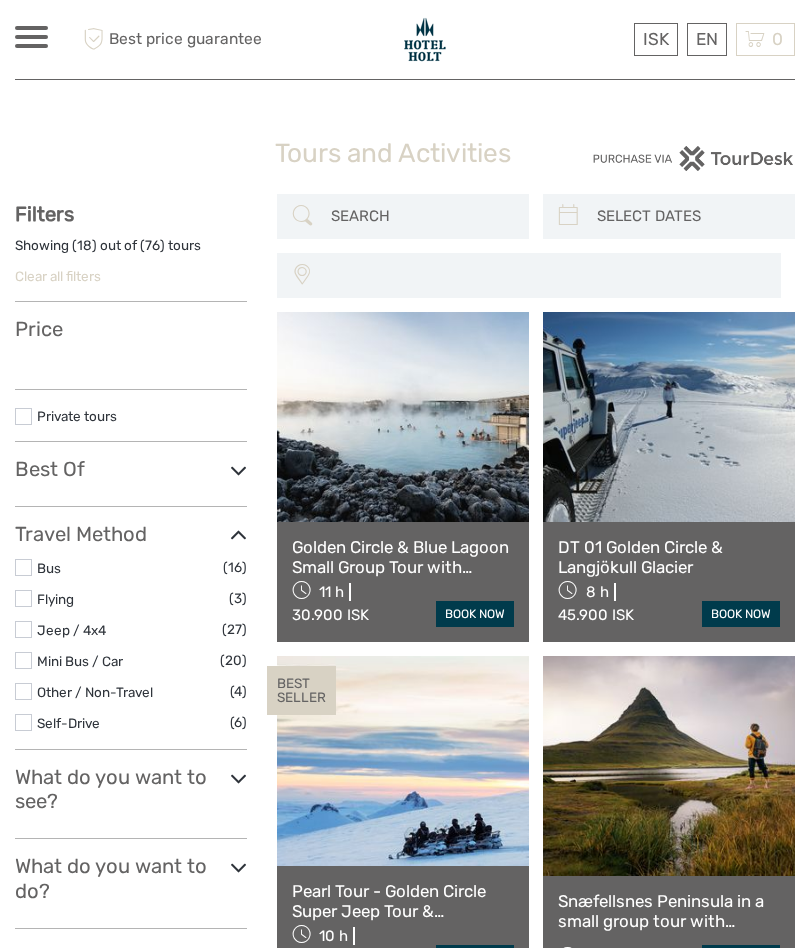 select 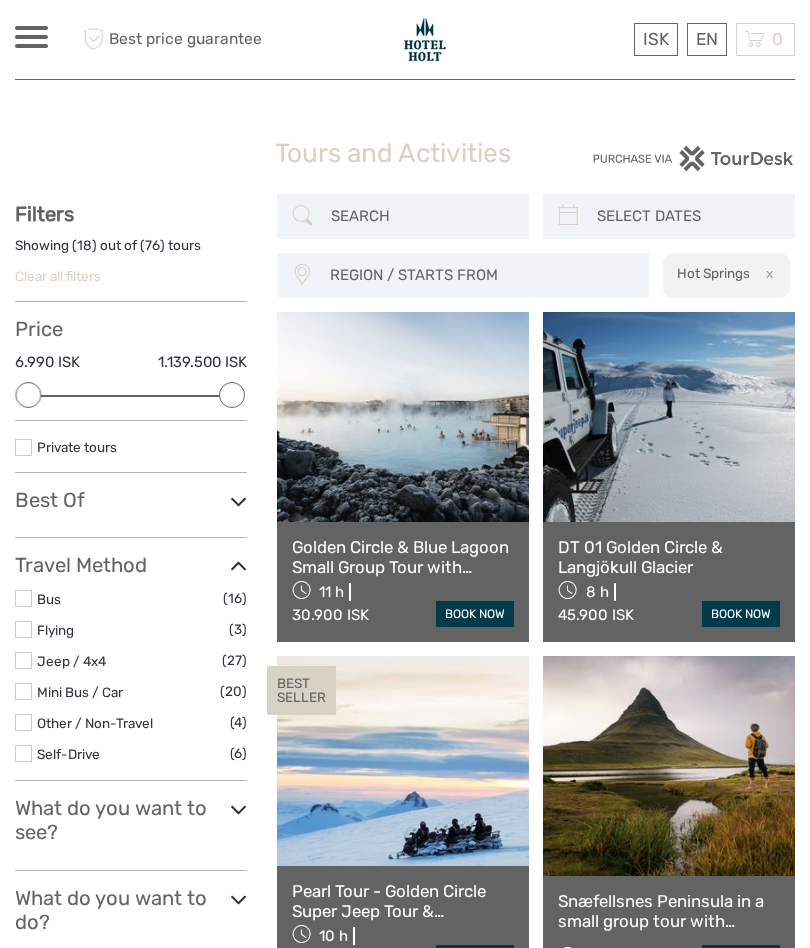 scroll, scrollTop: 0, scrollLeft: 0, axis: both 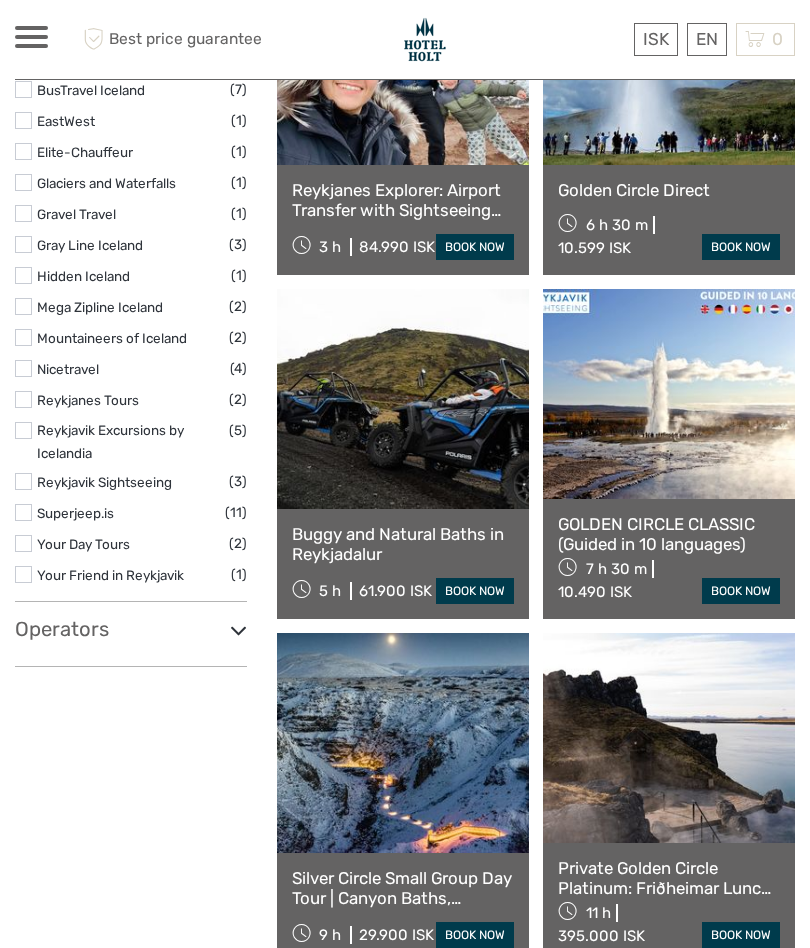 click on "GOLDEN CIRCLE CLASSIC (Guided in 10 languages)" at bounding box center (669, 534) 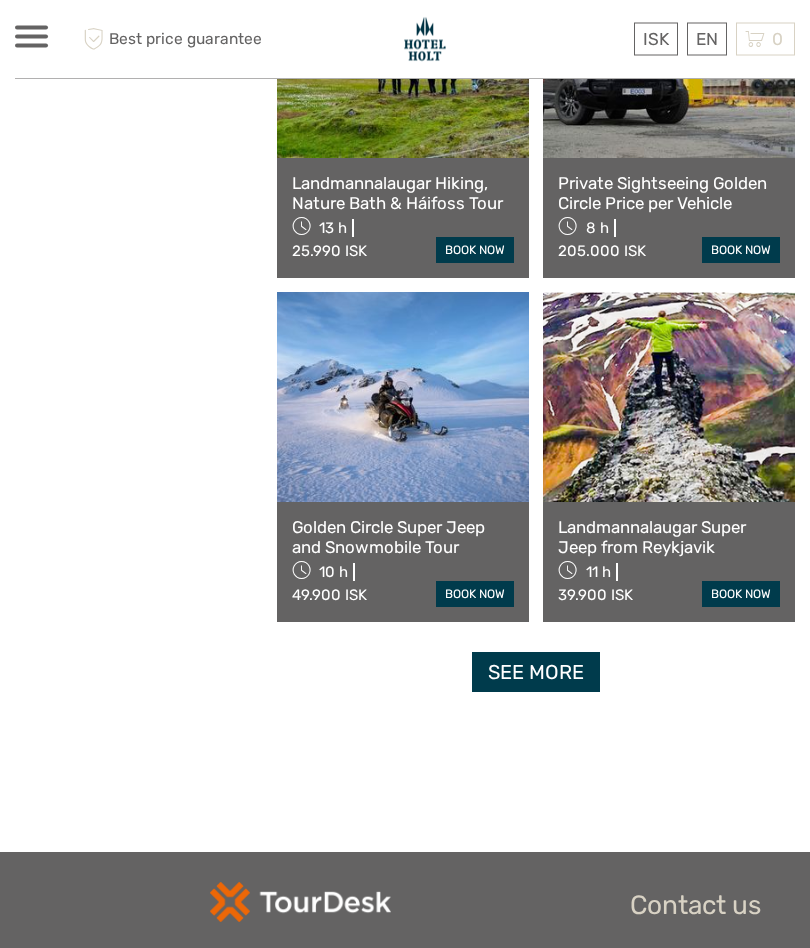 scroll, scrollTop: 2773, scrollLeft: 0, axis: vertical 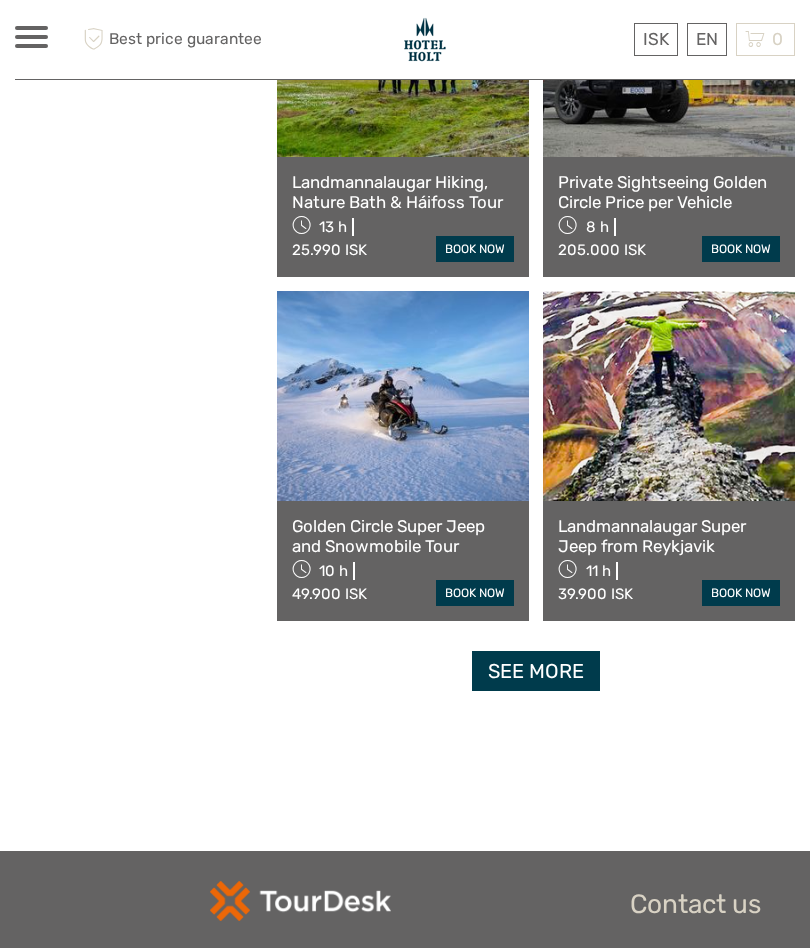 click on "See more" at bounding box center (536, 671) 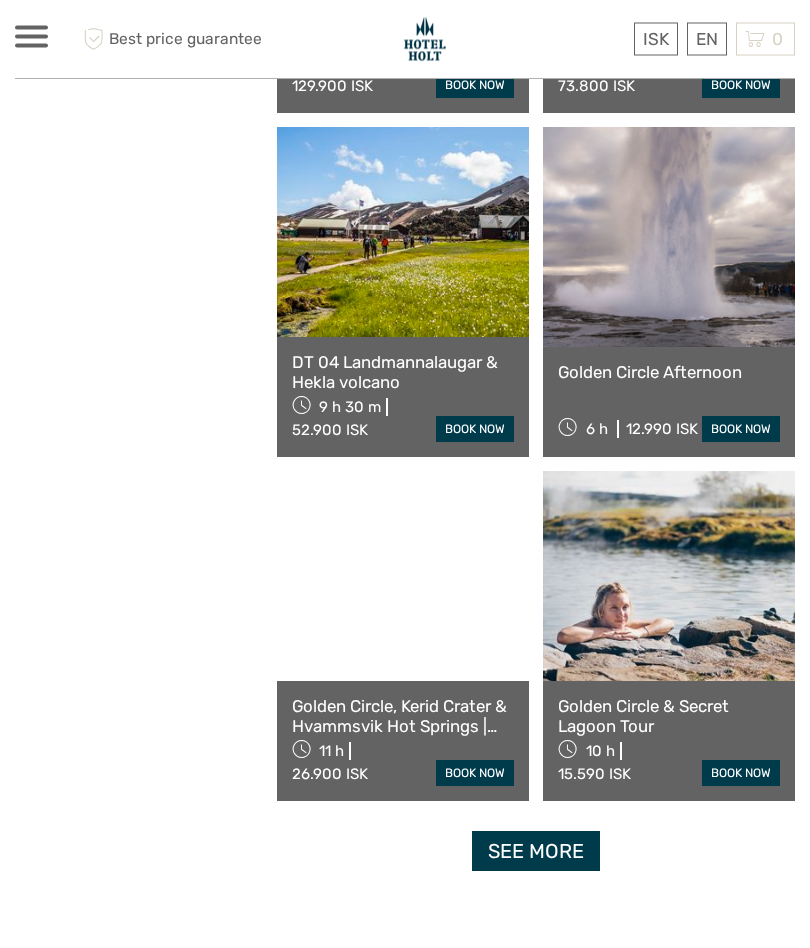 scroll, scrollTop: 5690, scrollLeft: 0, axis: vertical 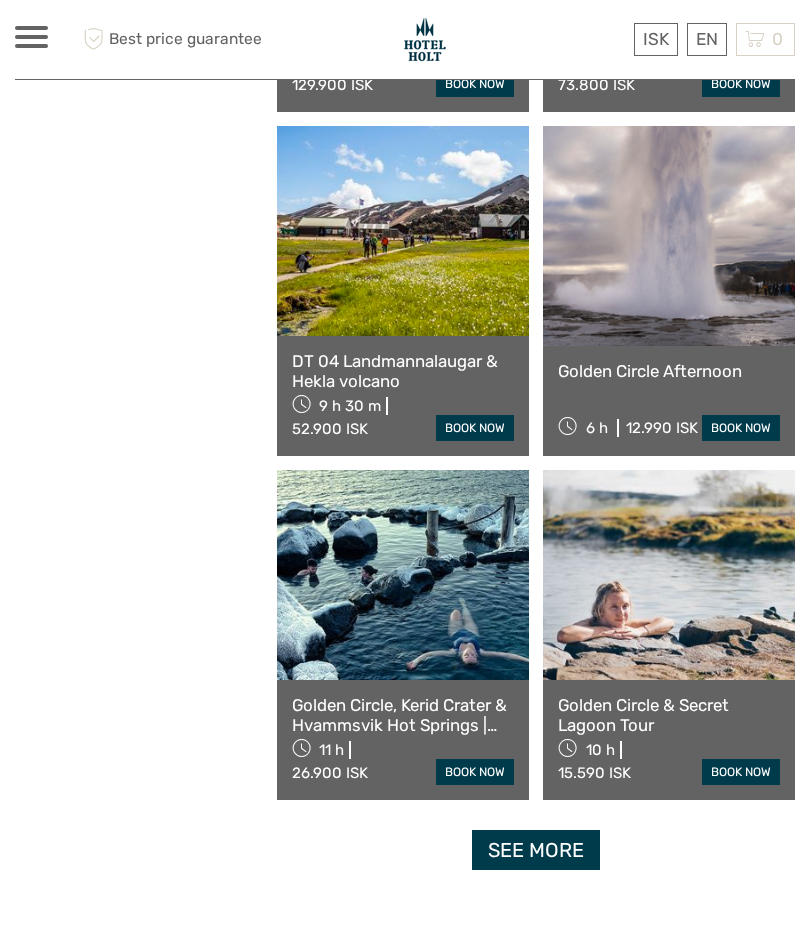 click on "Golden Circle & Secret Lagoon Tour" at bounding box center [669, 715] 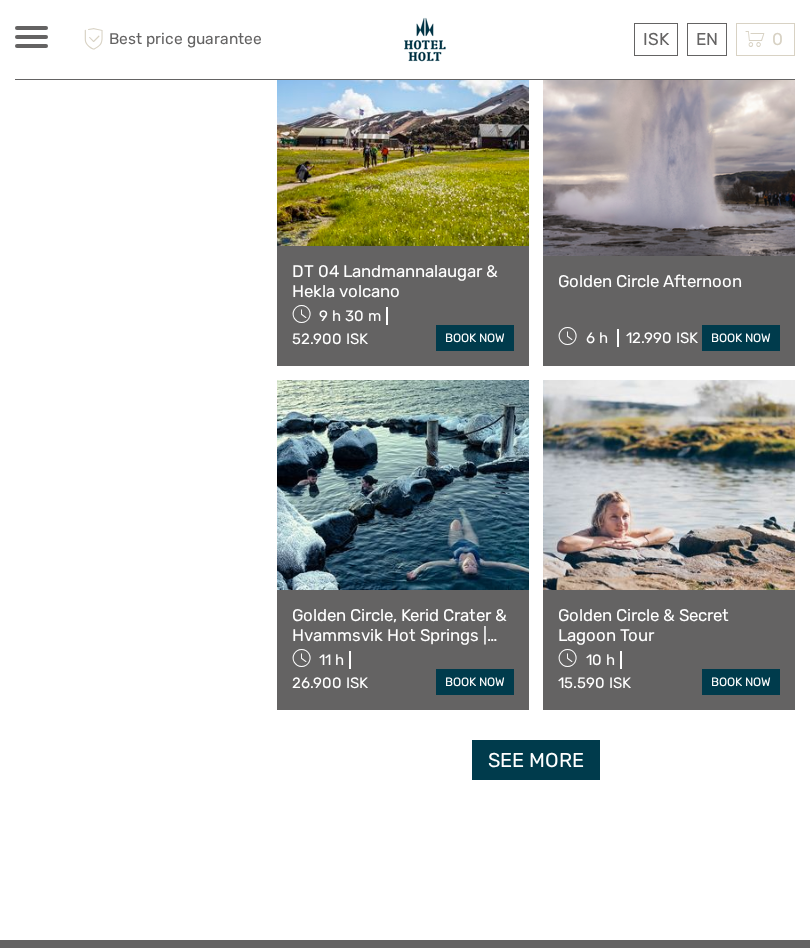 click on "See more" at bounding box center [536, 760] 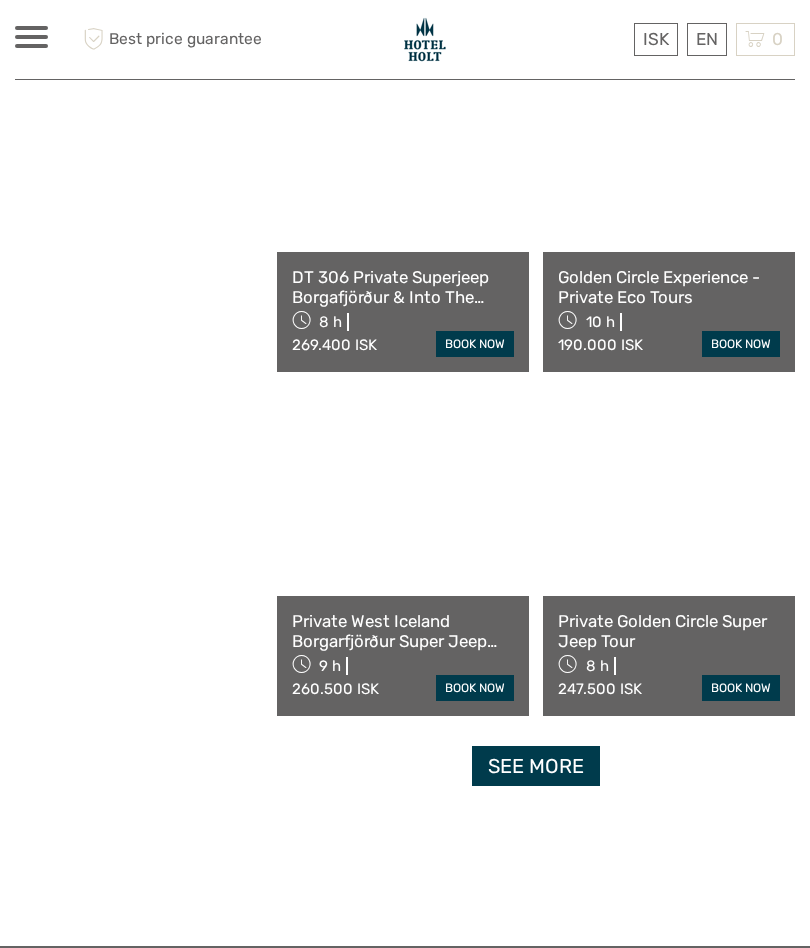 scroll, scrollTop: 8878, scrollLeft: 0, axis: vertical 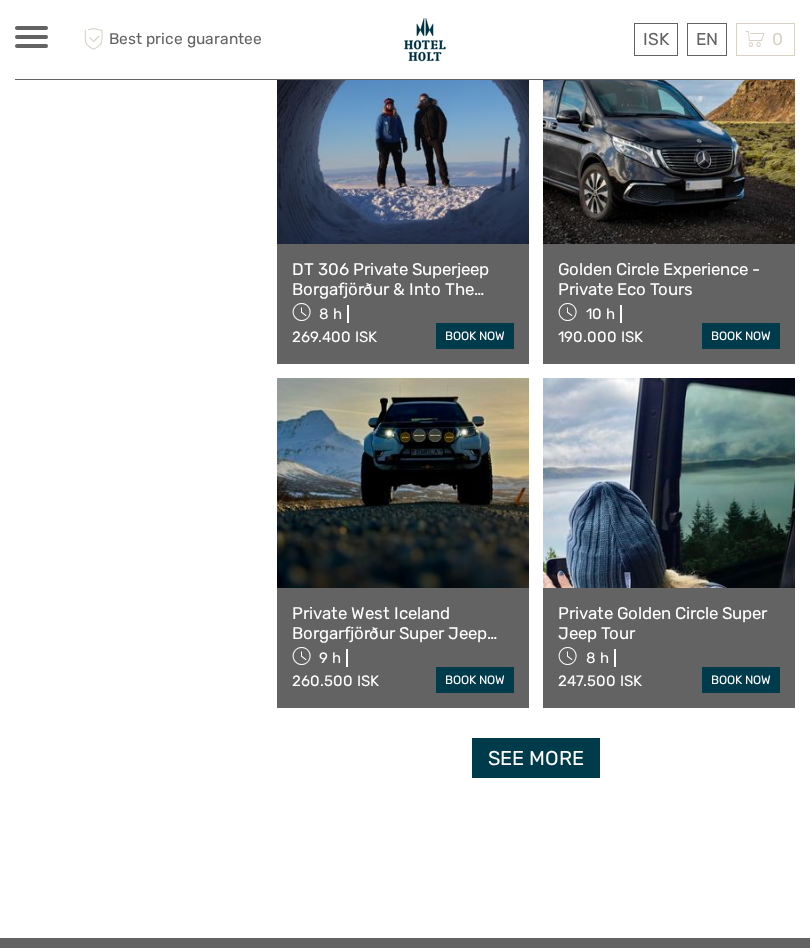 click on "See more" at bounding box center [536, 758] 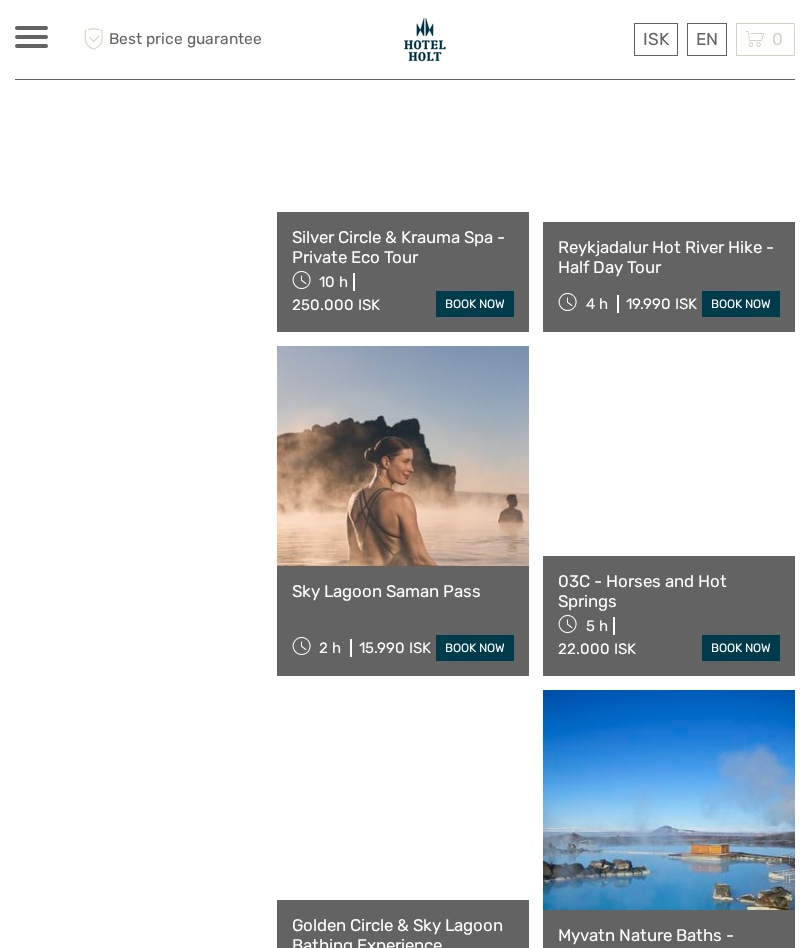 scroll, scrollTop: 11672, scrollLeft: 0, axis: vertical 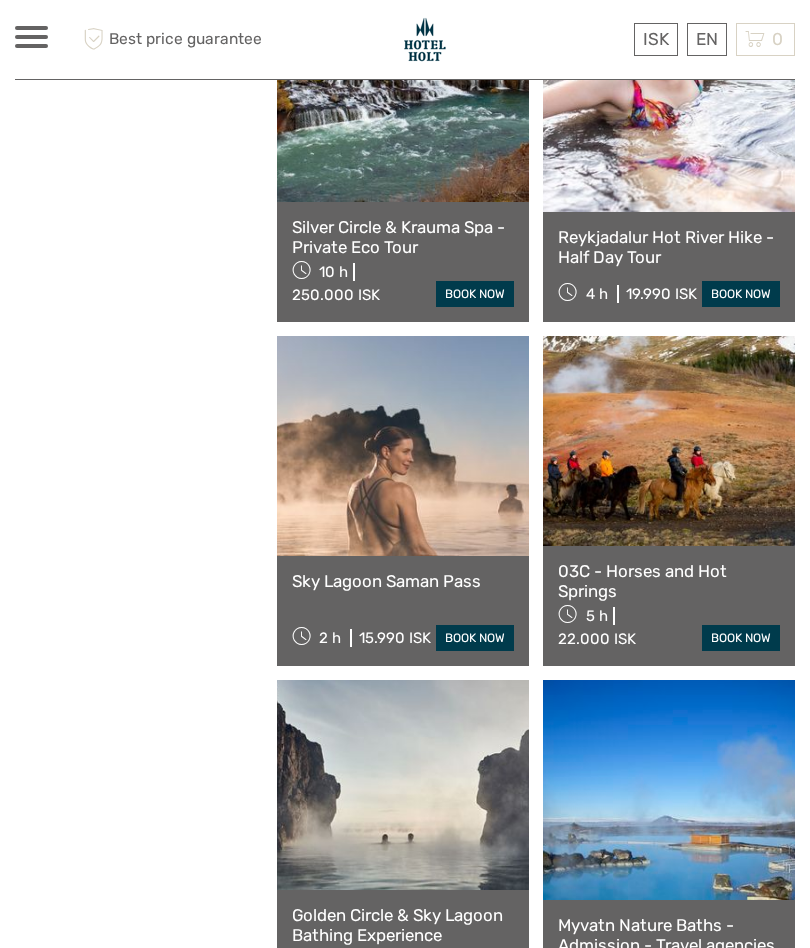 click at bounding box center [403, 446] 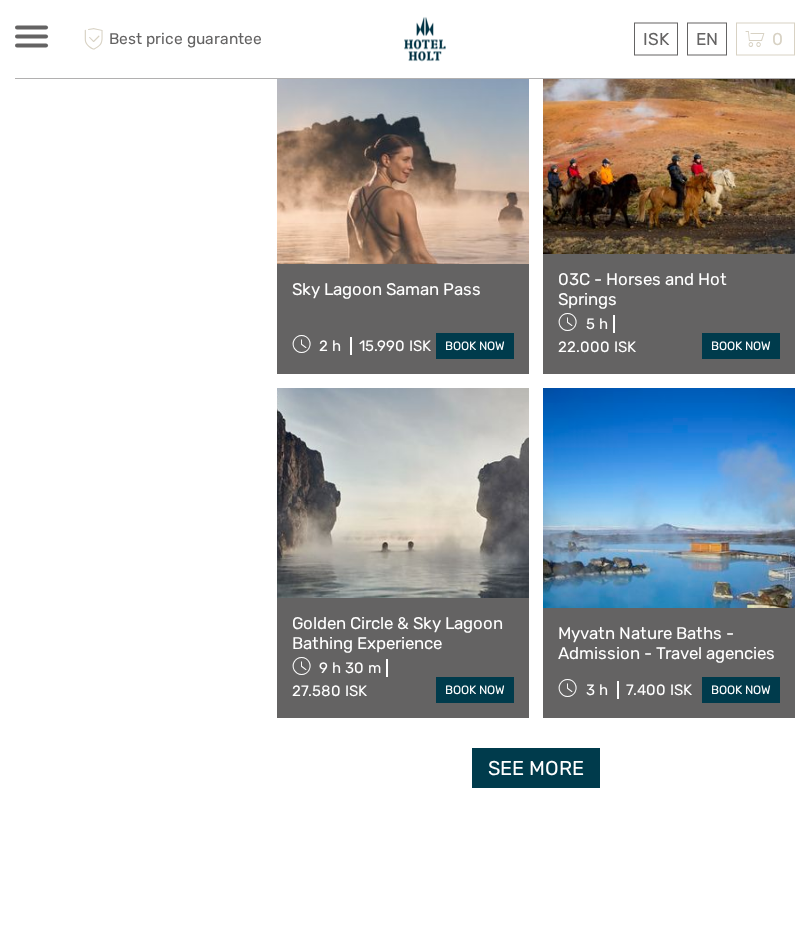 scroll, scrollTop: 11964, scrollLeft: 0, axis: vertical 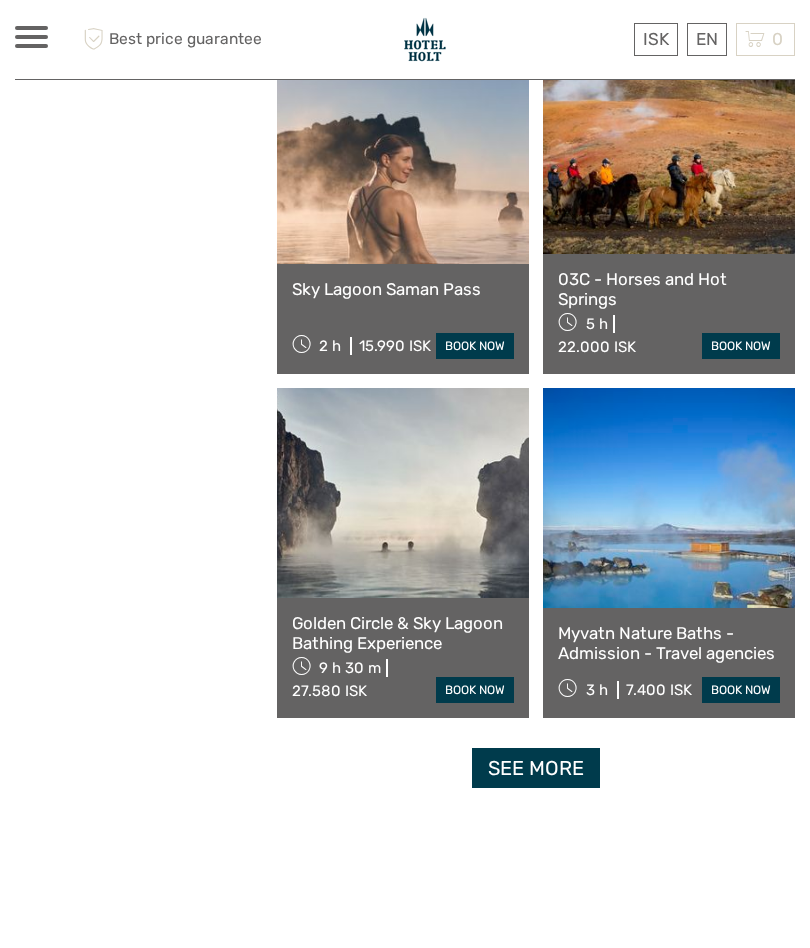 click on "book now" at bounding box center (475, 690) 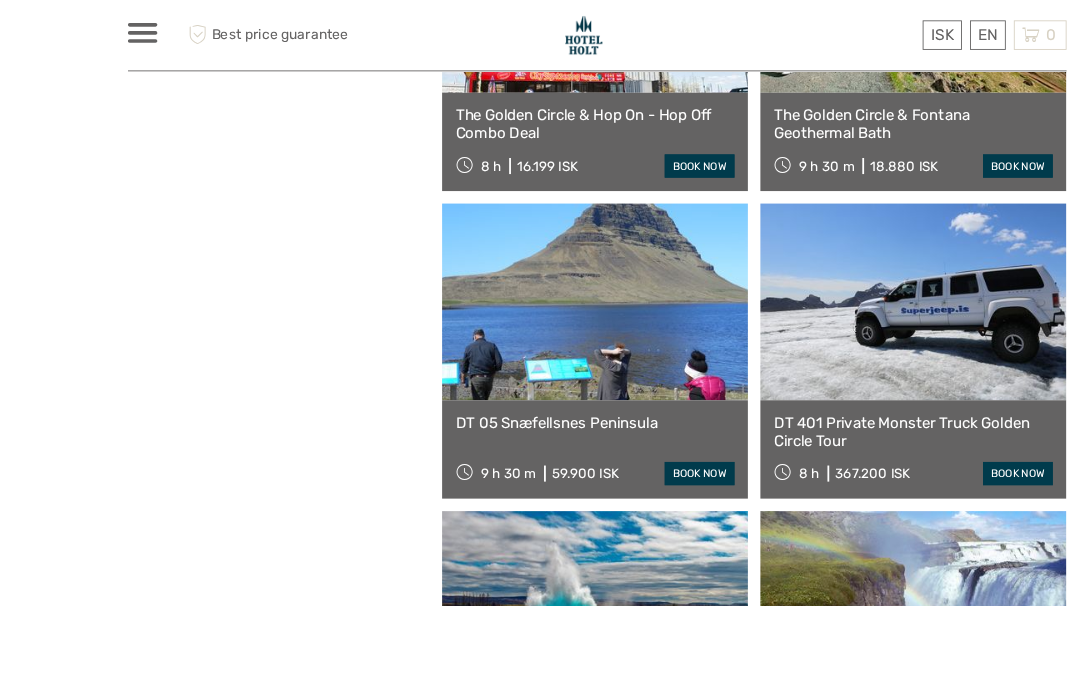 scroll, scrollTop: 7930, scrollLeft: 0, axis: vertical 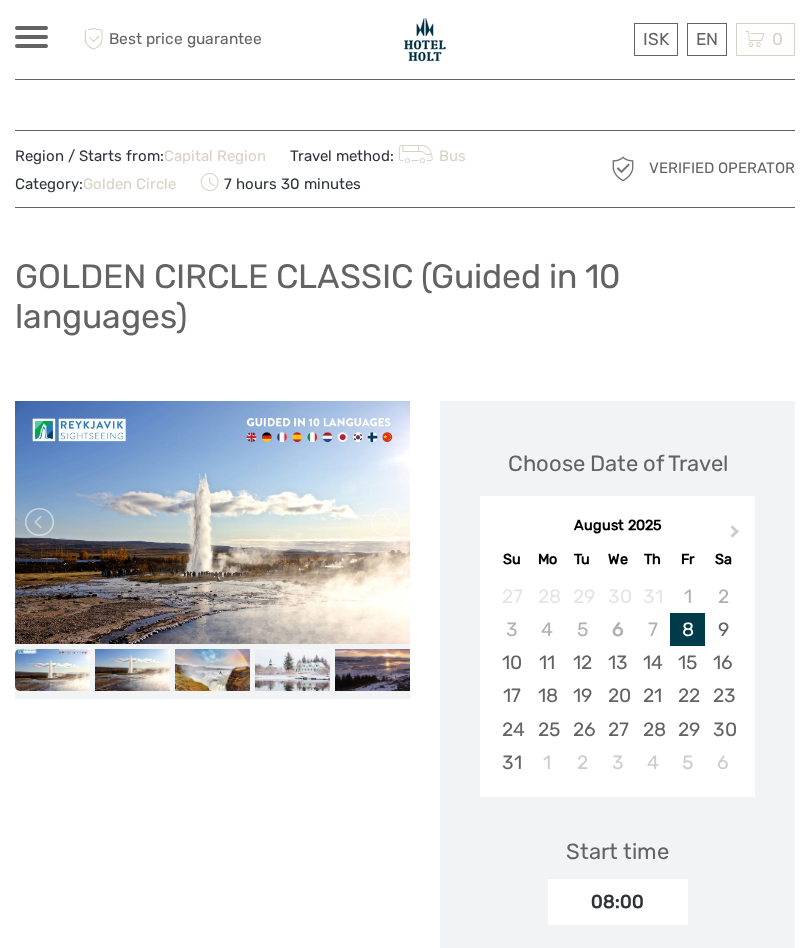 click at bounding box center [132, 670] 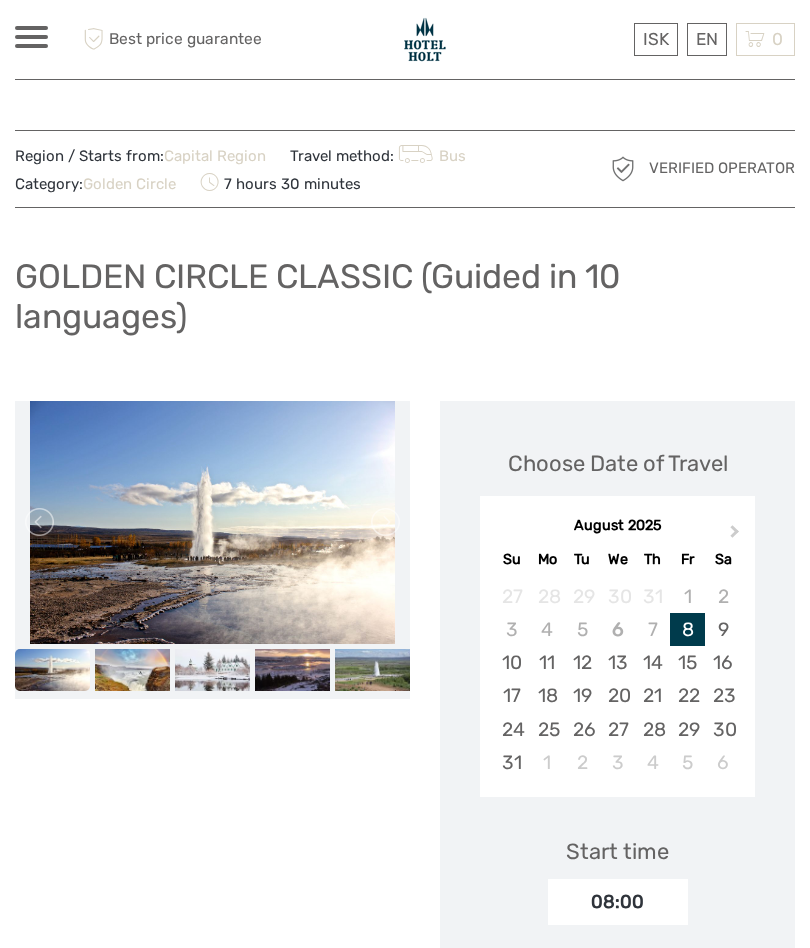 click at bounding box center (212, 670) 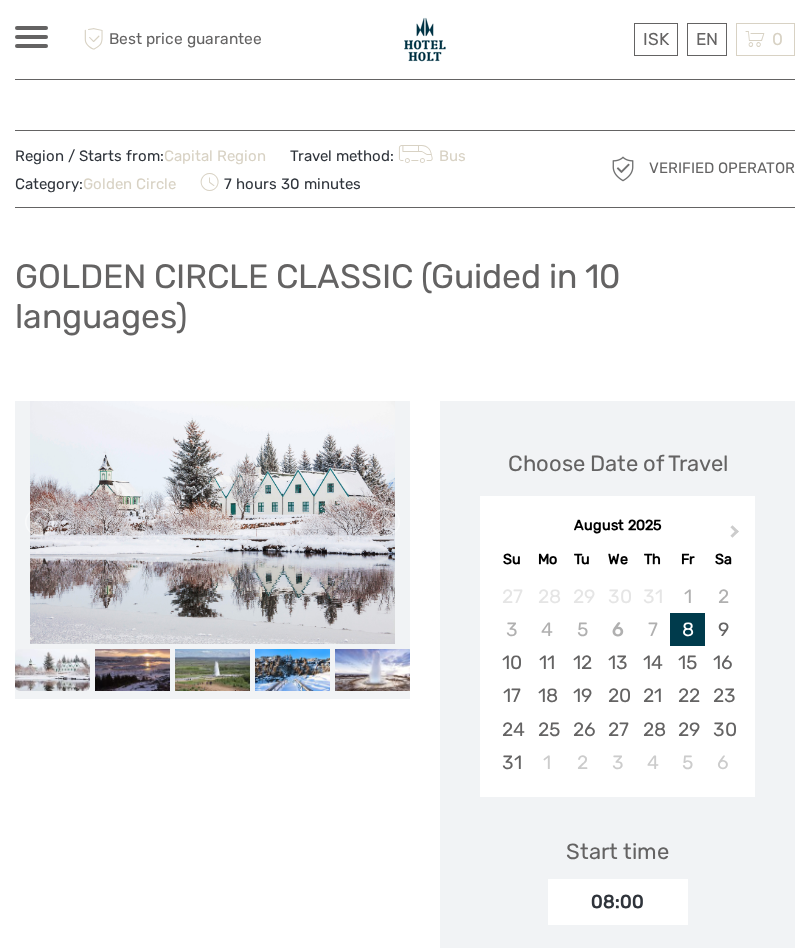 click at bounding box center (212, 670) 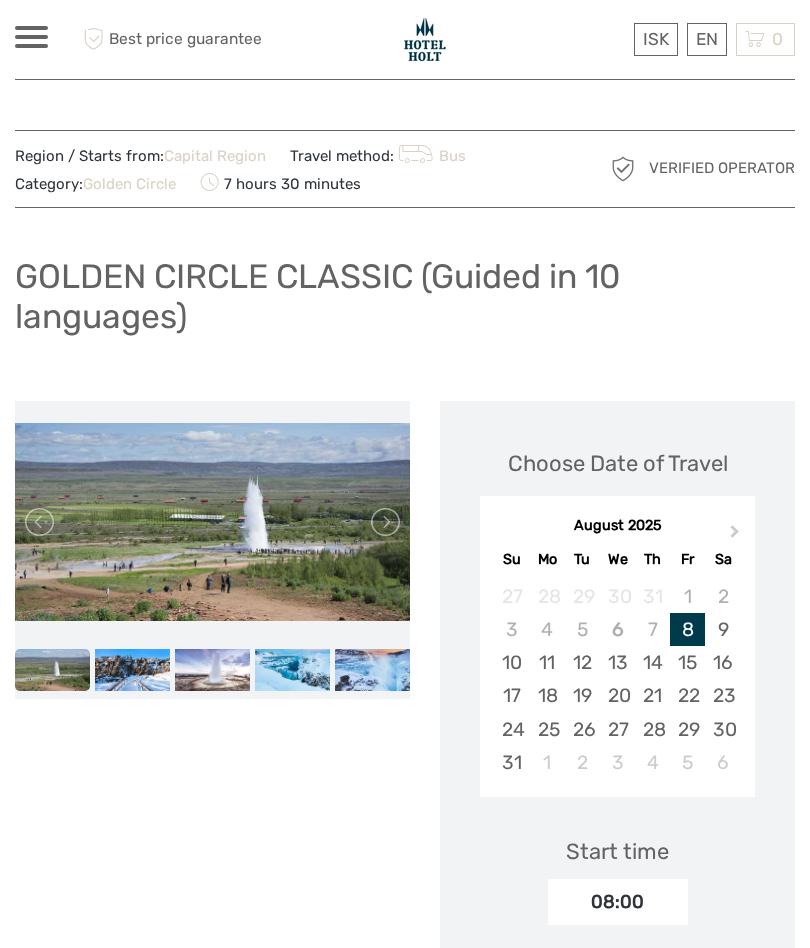 click at bounding box center [212, 670] 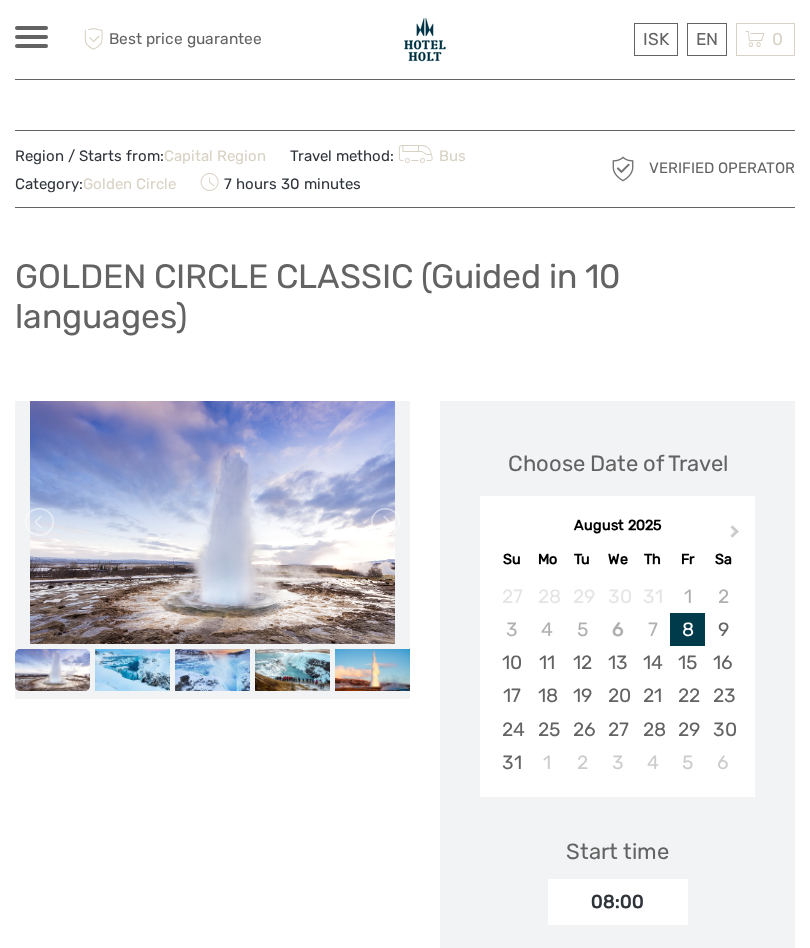 click at bounding box center [212, 670] 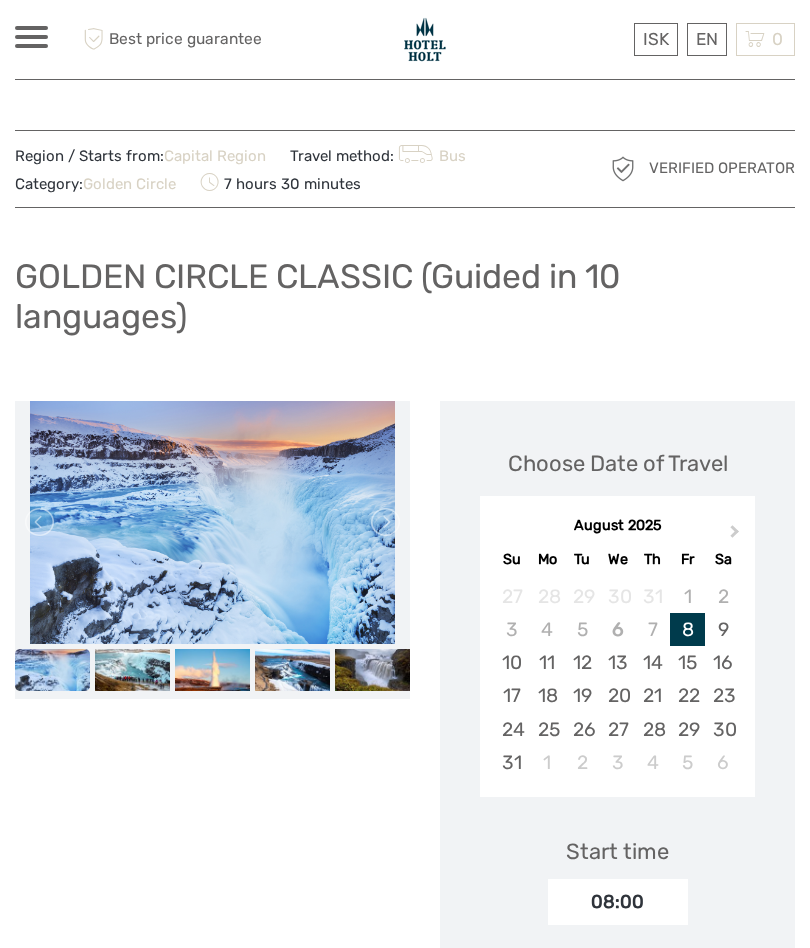 click at bounding box center [212, 670] 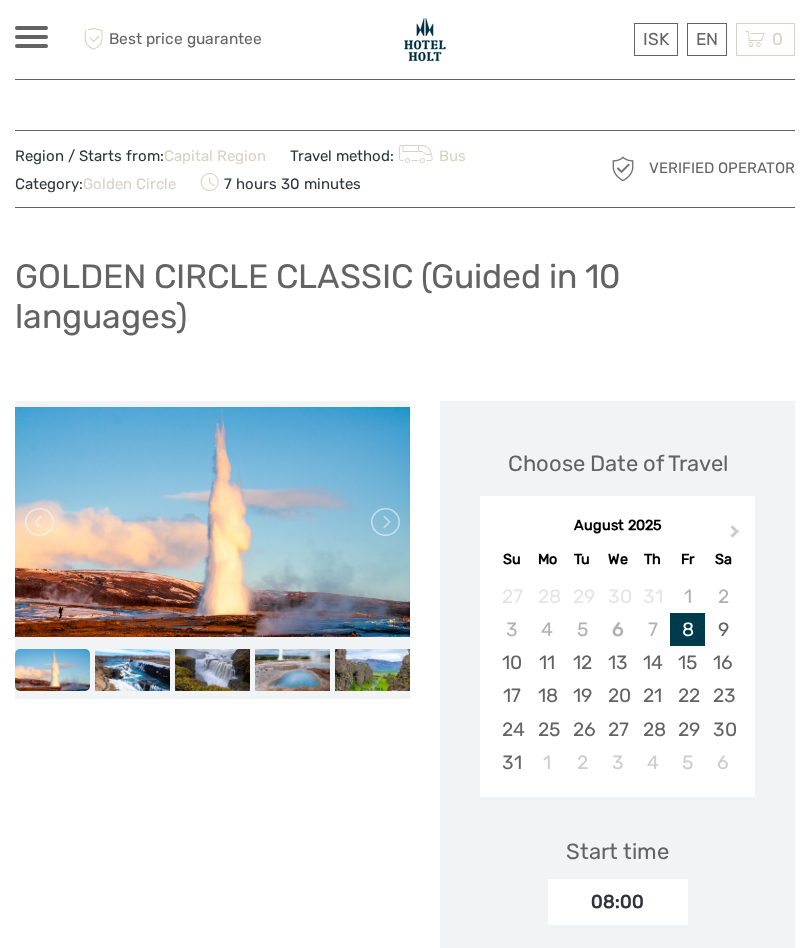click at bounding box center (292, 670) 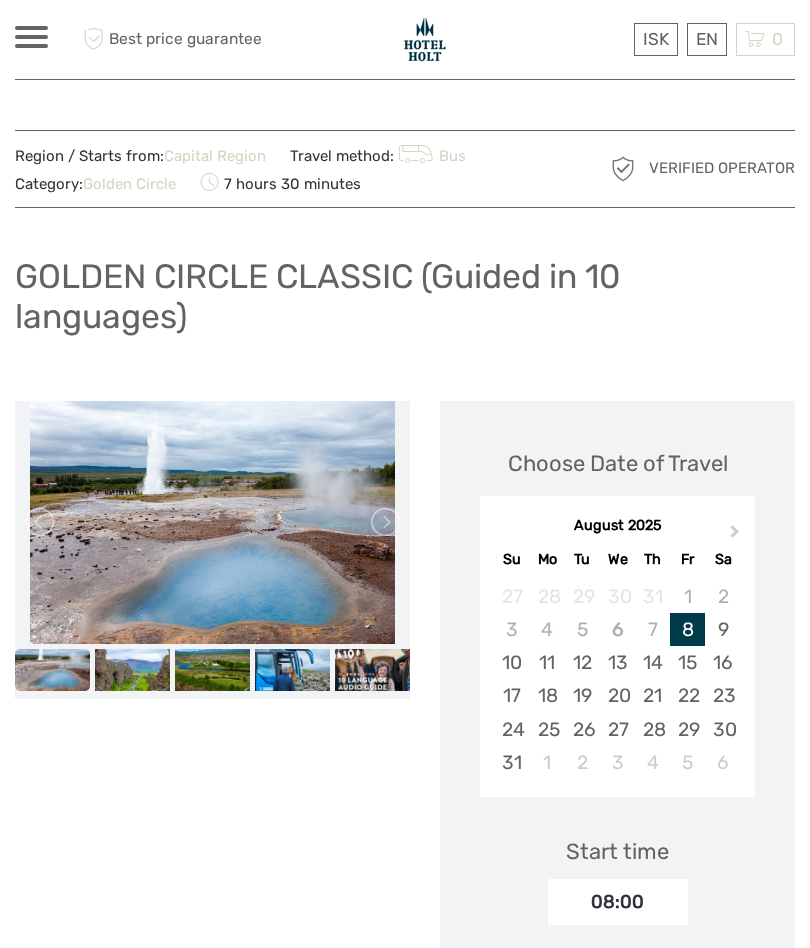 click at bounding box center (292, 670) 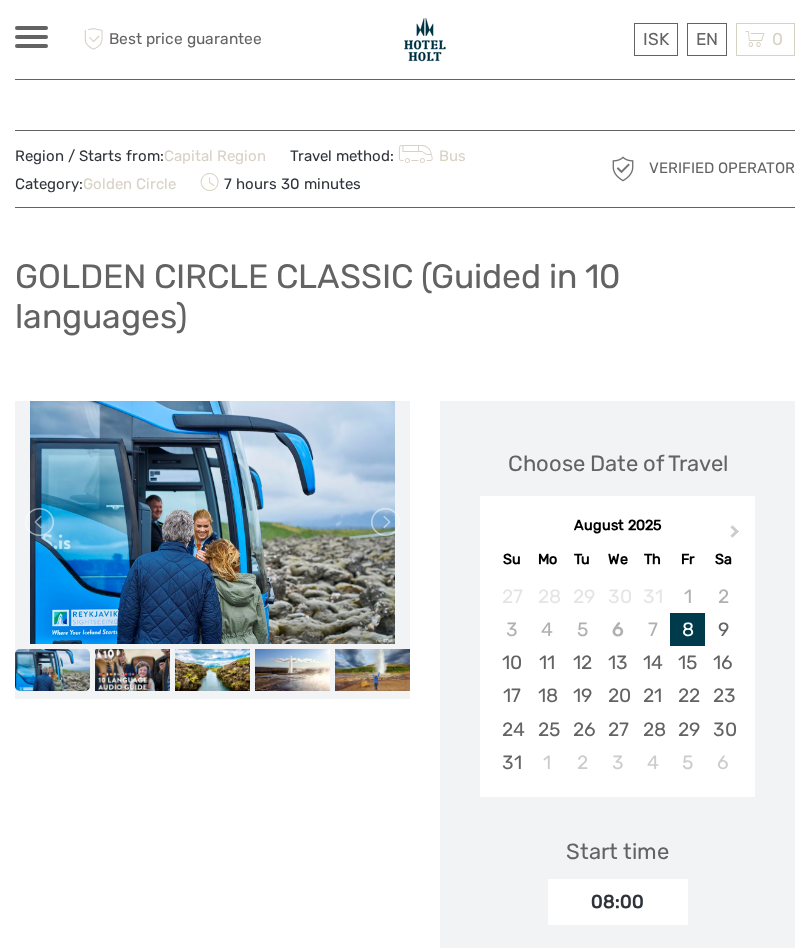 click at bounding box center (292, 670) 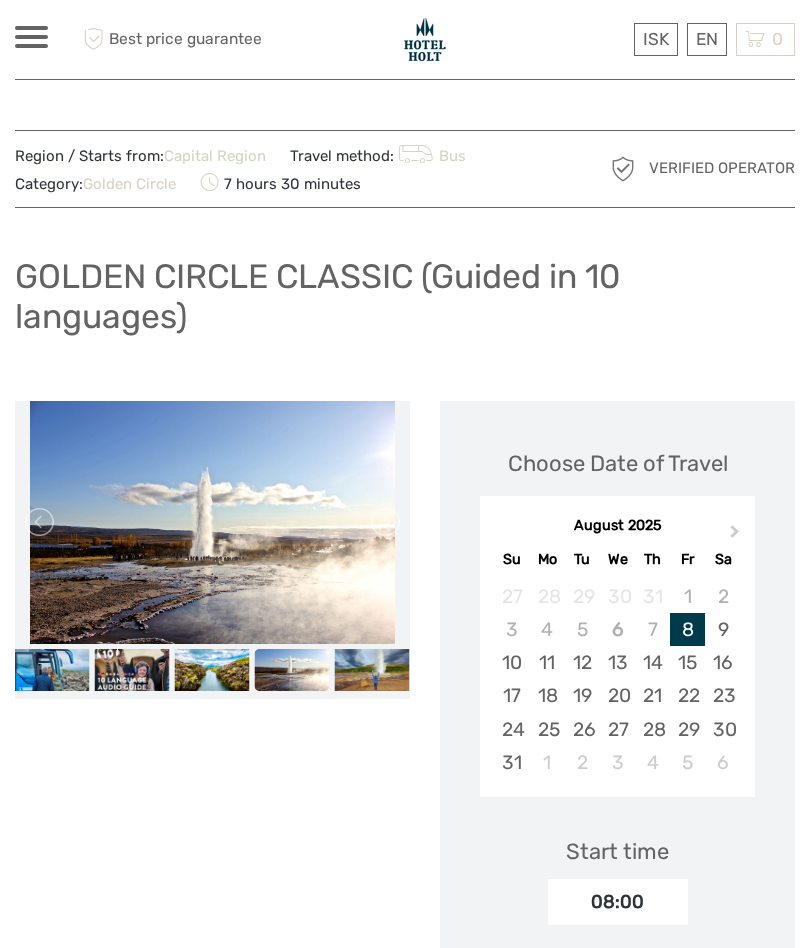 click at bounding box center [372, 670] 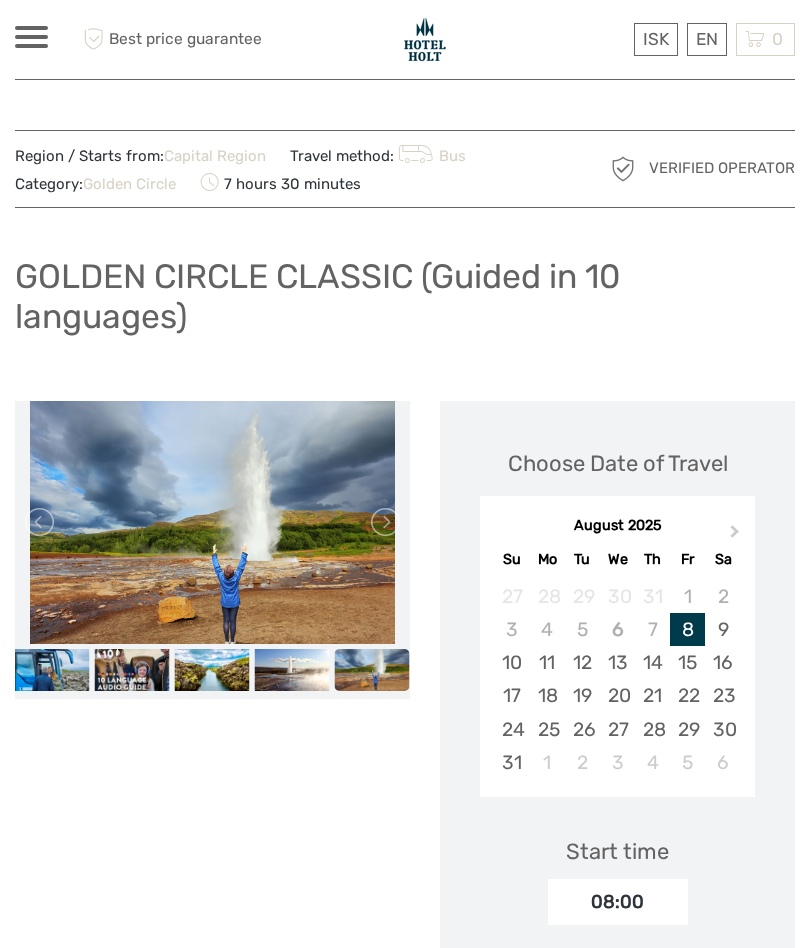 click at bounding box center (372, 670) 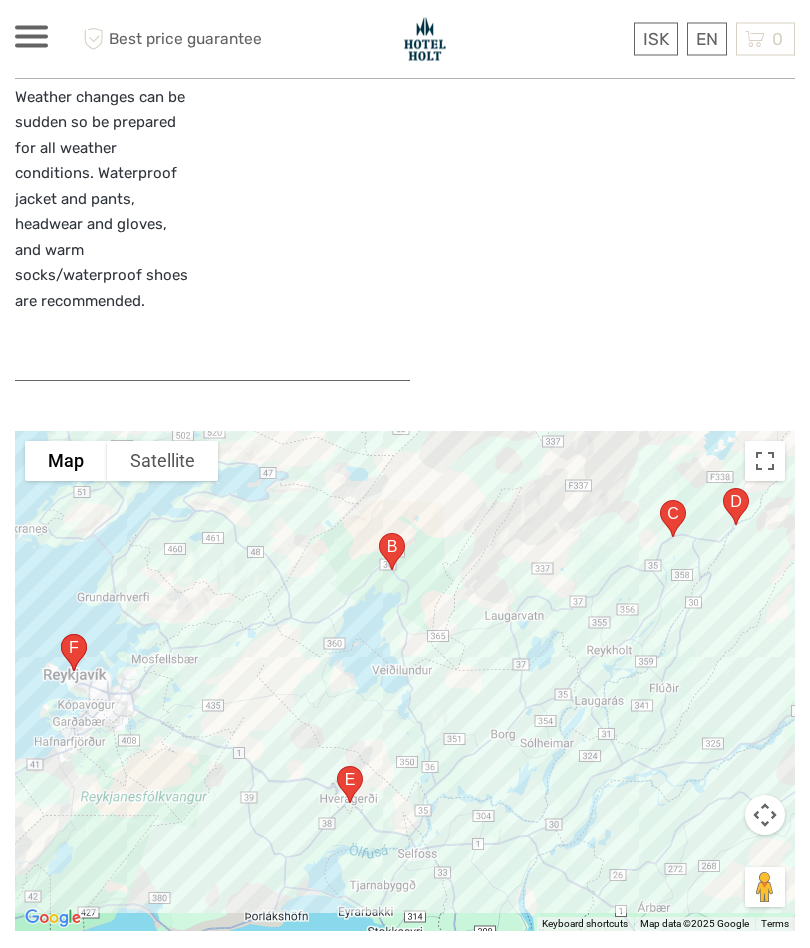 scroll, scrollTop: 3036, scrollLeft: 0, axis: vertical 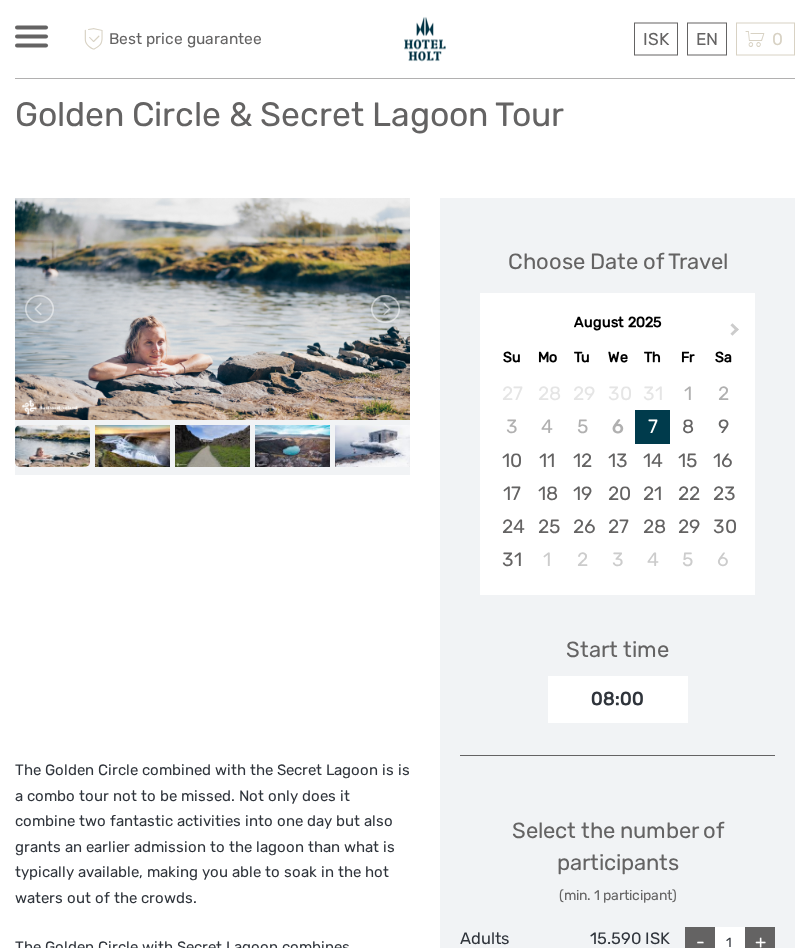 click at bounding box center (52, 447) 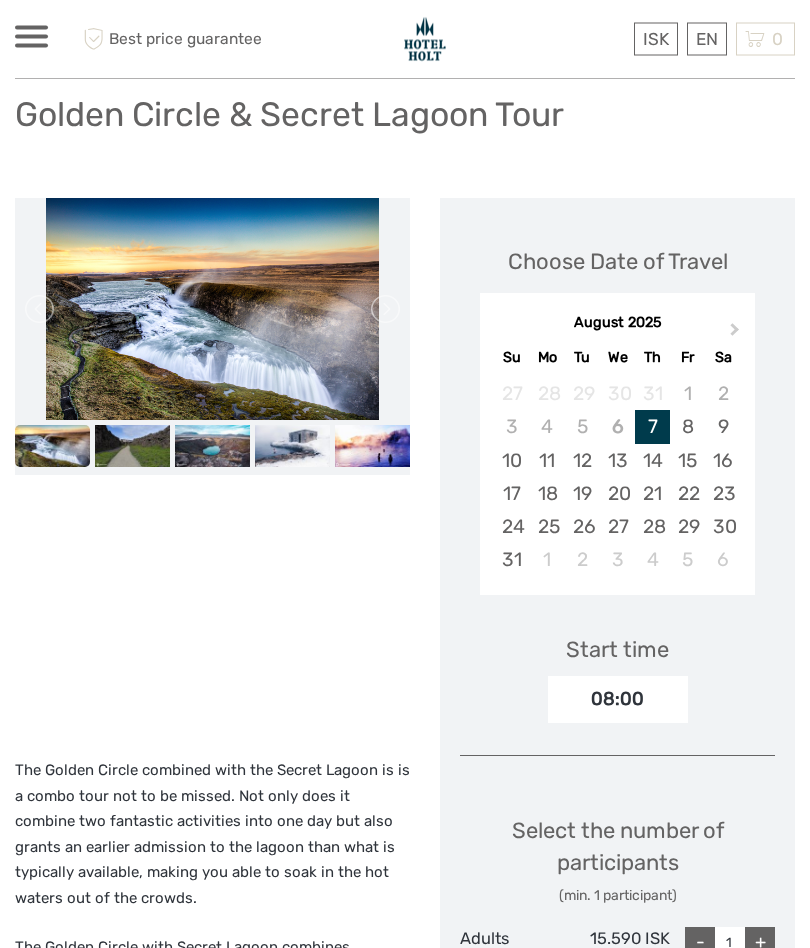 click at bounding box center (132, 447) 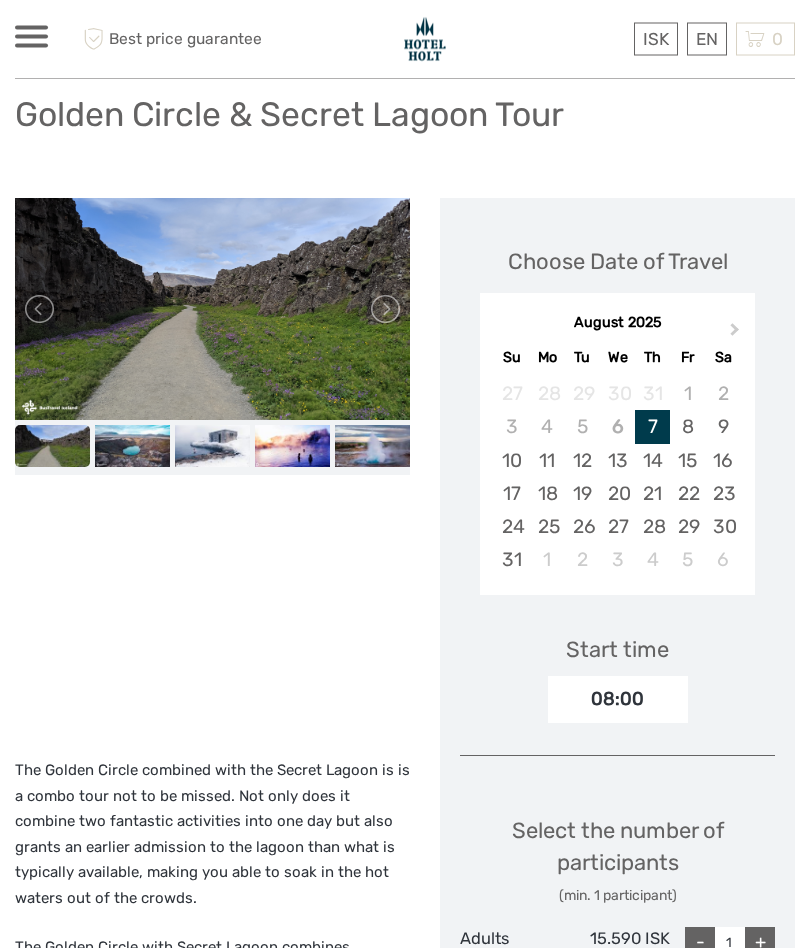 click at bounding box center [212, 447] 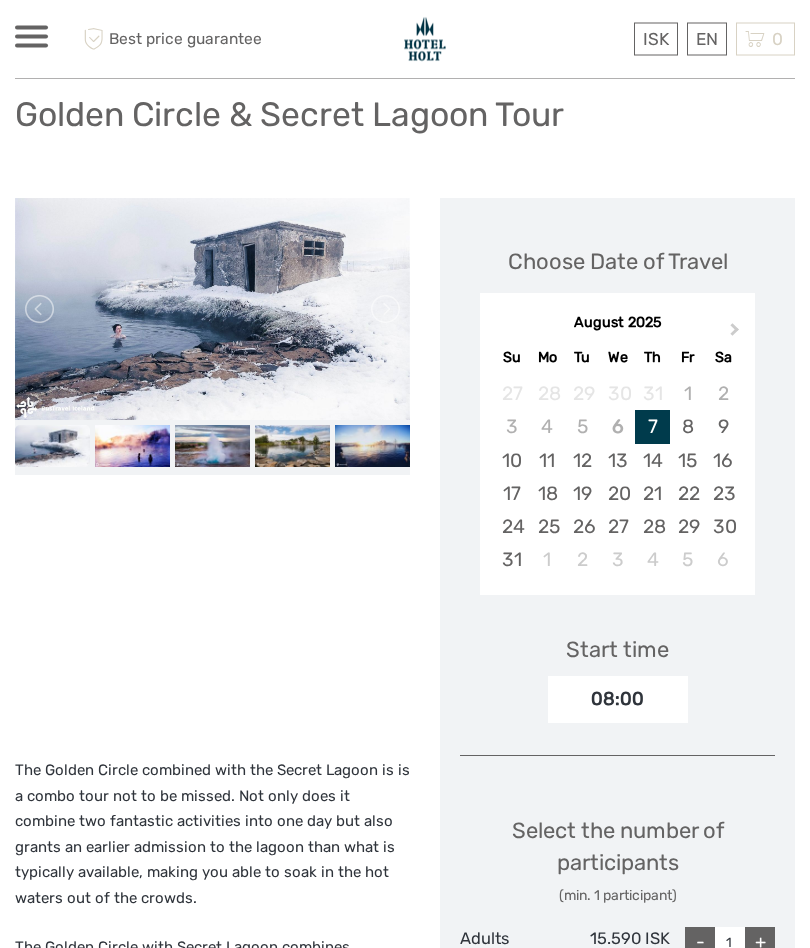 scroll, scrollTop: 162, scrollLeft: 0, axis: vertical 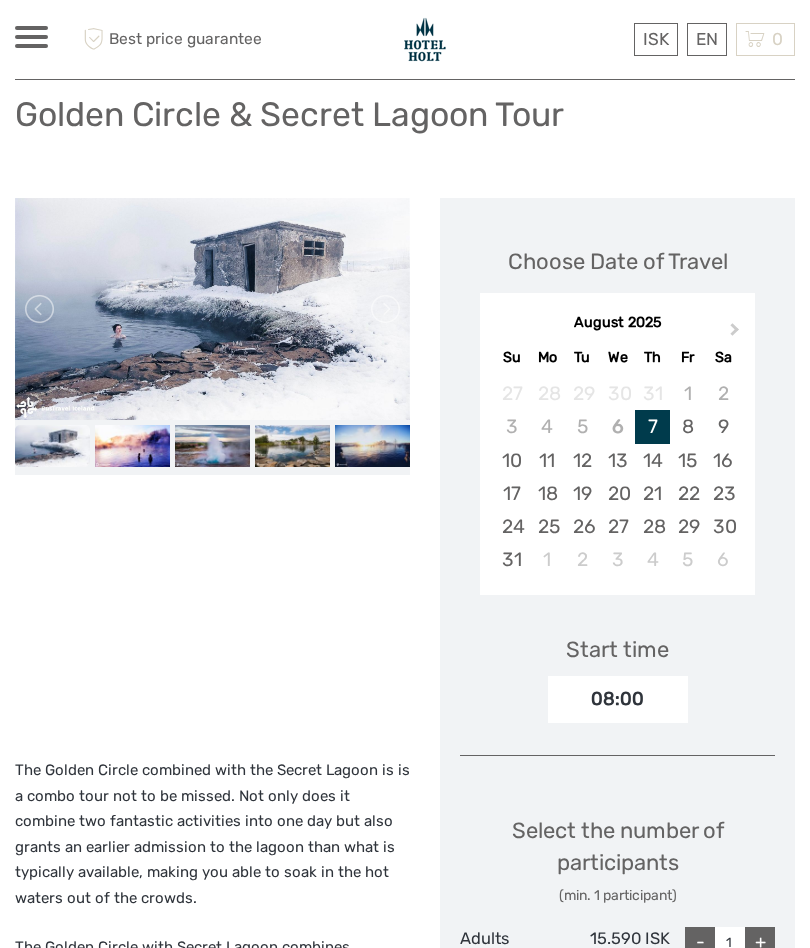 click at bounding box center (292, 446) 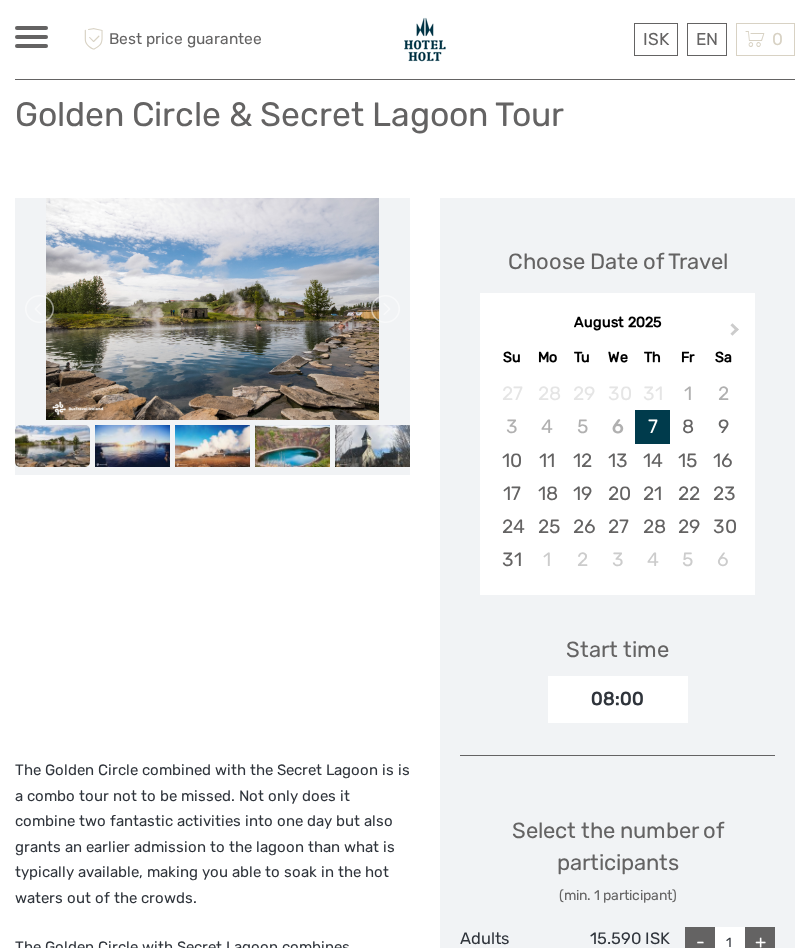 click at bounding box center (372, 446) 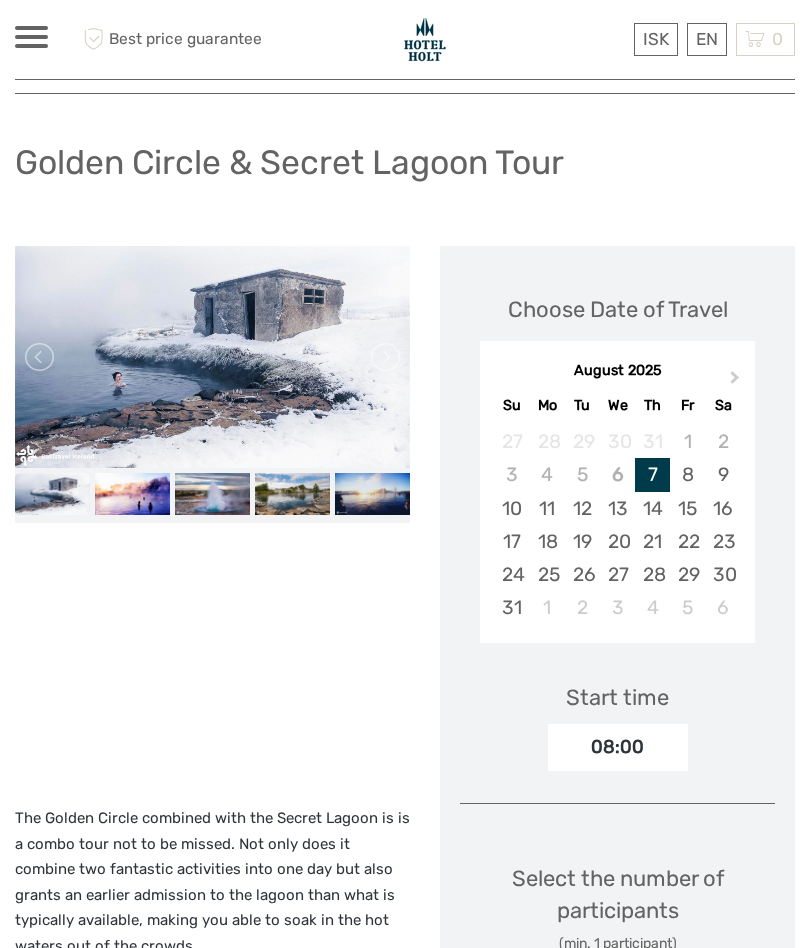 scroll, scrollTop: 0, scrollLeft: 0, axis: both 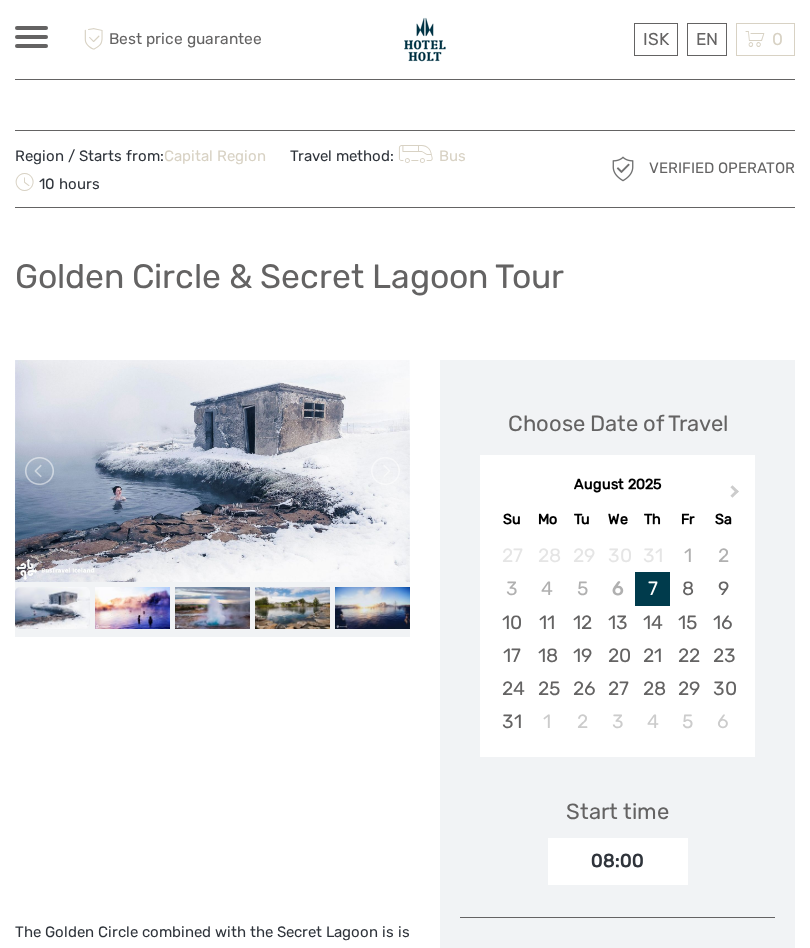 click on "ISK
ISK
€
$
£
EN
English
Español
Deutsch
Tours
Multi-day tours
Transfers
Car rental
More
Food & drink
Travel Articles
Food & drink
Travel Articles
Best price guarantee
Best price guarantee
ISK
ISK
€
$
£
EN
English
Español
Deutsch
0
Items" at bounding box center [405, 39] 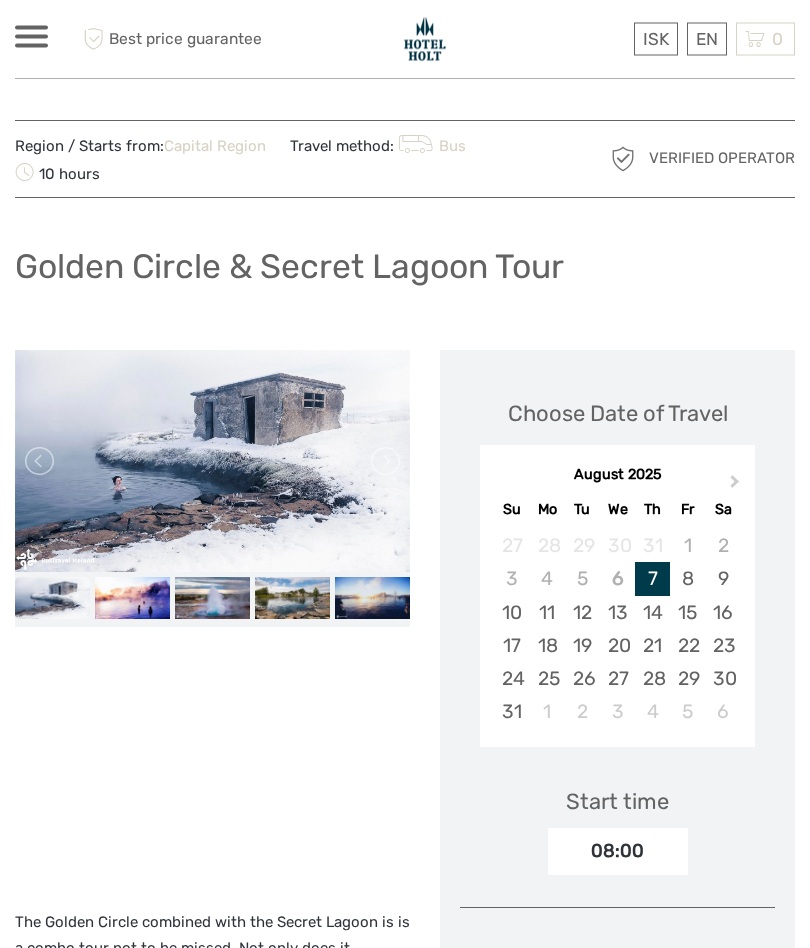 scroll, scrollTop: 0, scrollLeft: 0, axis: both 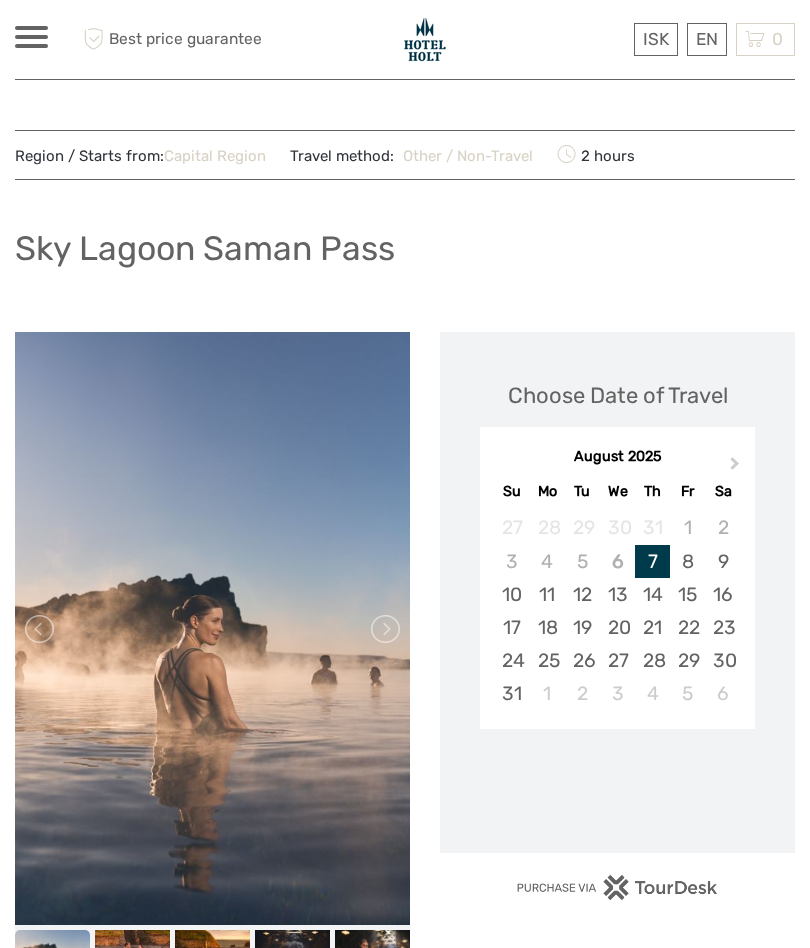 click on "Next Month" at bounding box center [735, 467] 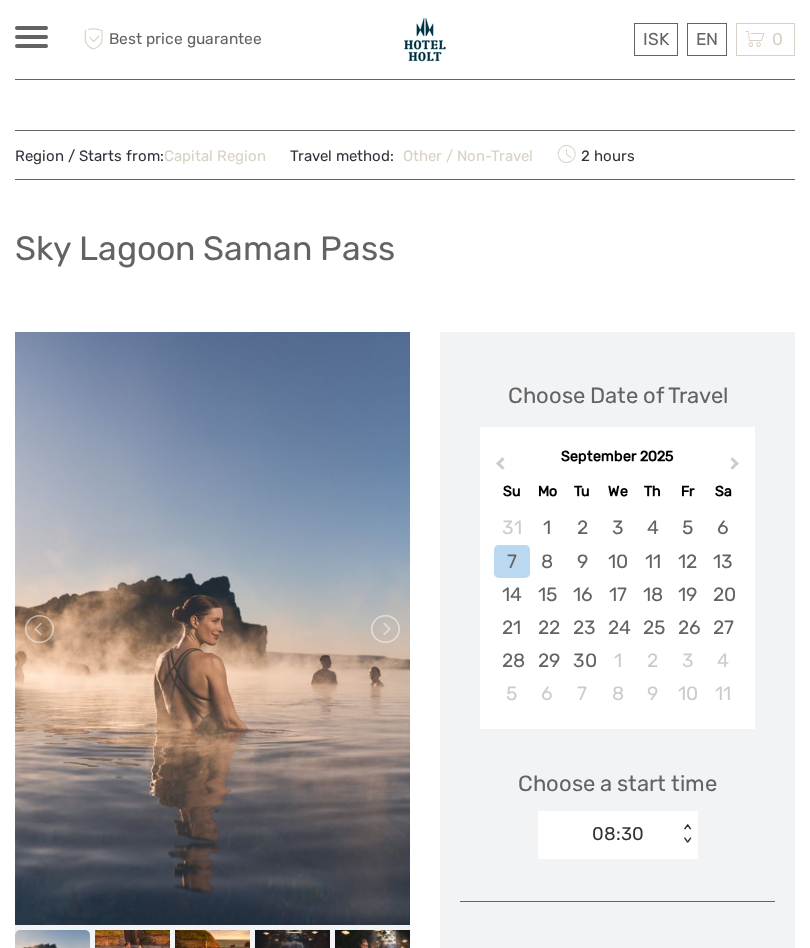 click on "11" at bounding box center [652, 561] 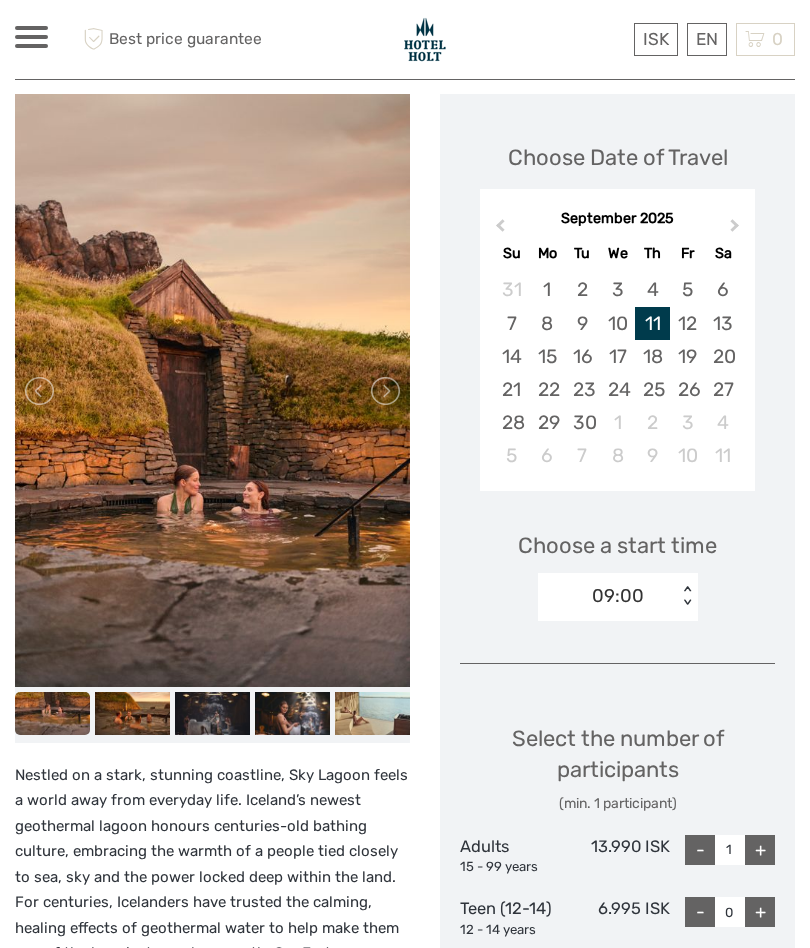 scroll, scrollTop: 250, scrollLeft: 0, axis: vertical 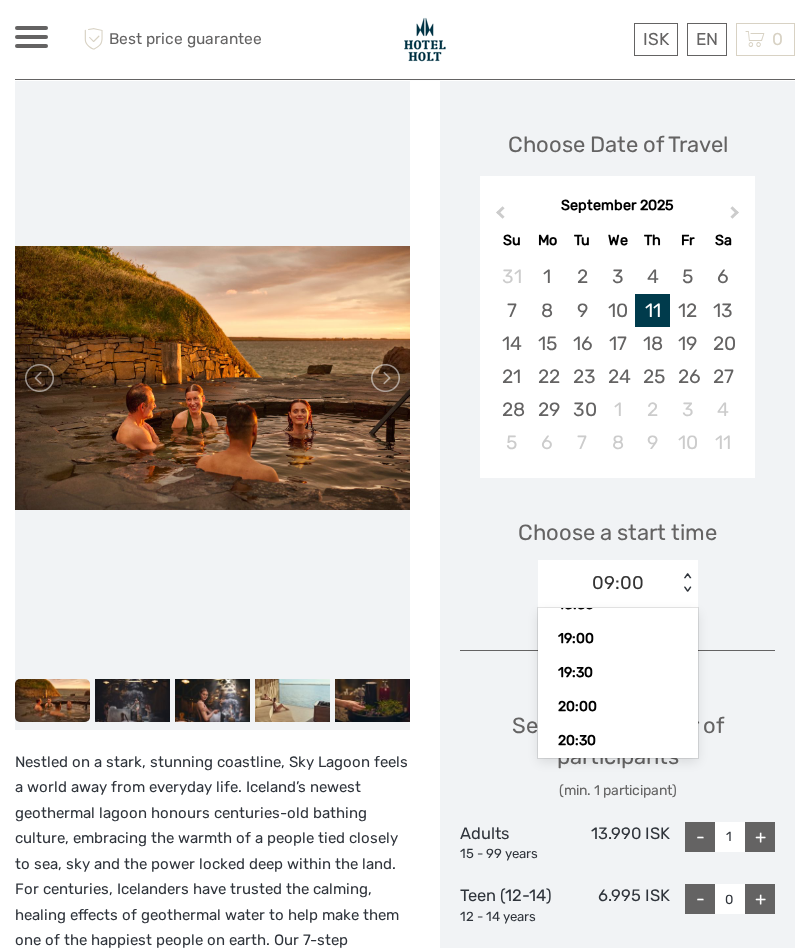 click on "Previous Month" at bounding box center [498, 217] 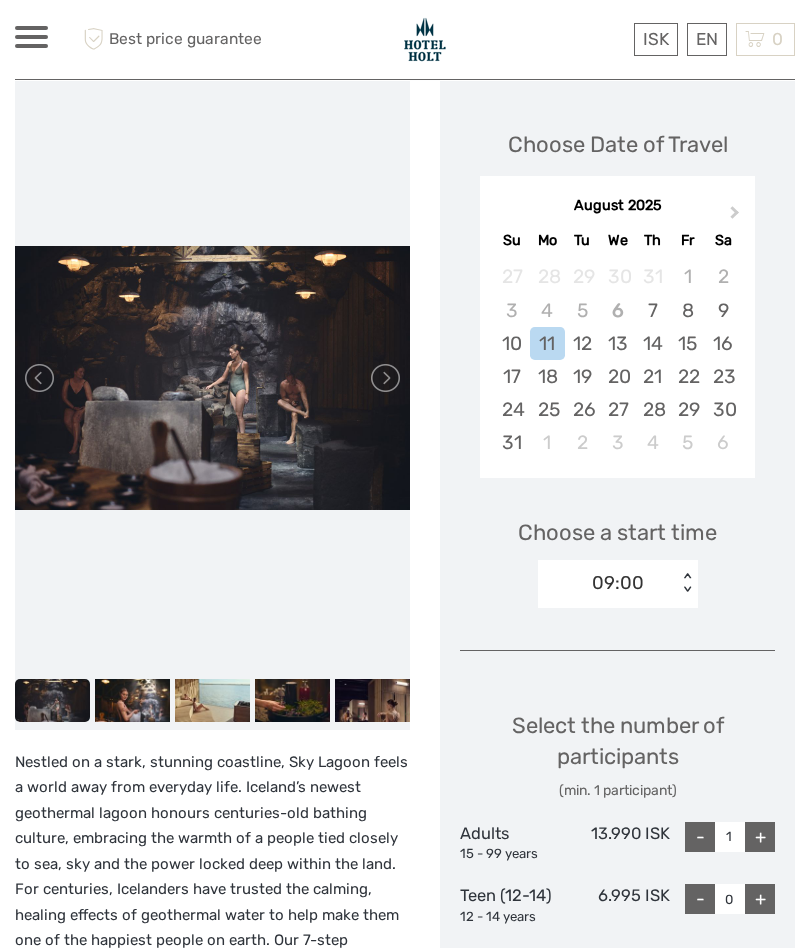 click on "9" at bounding box center [722, 310] 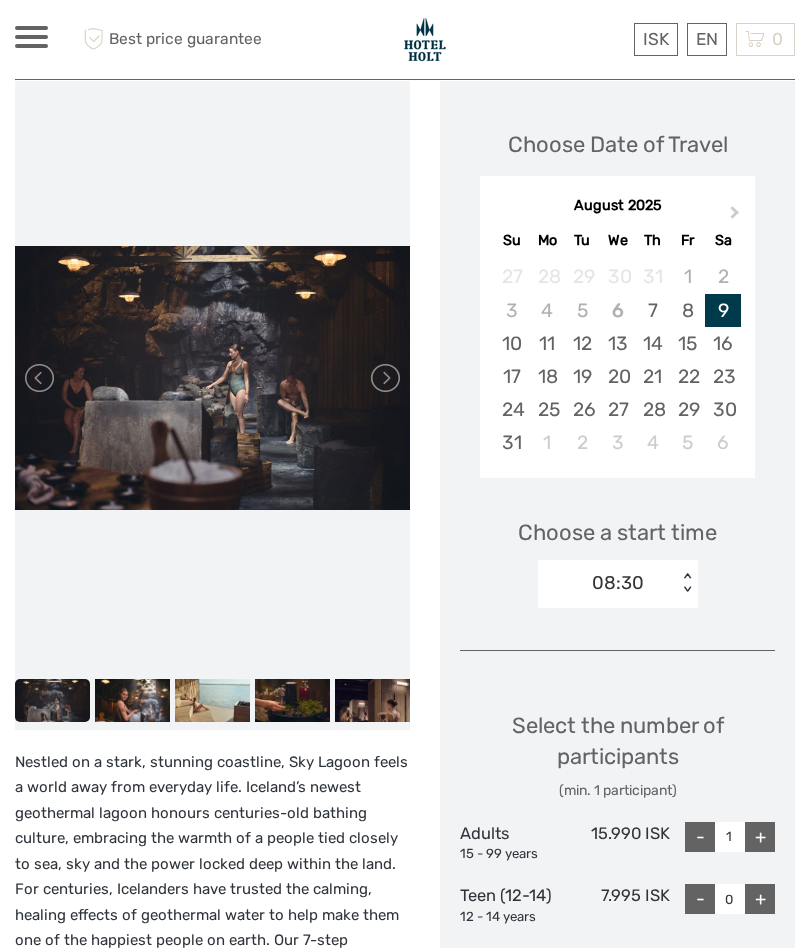 click on "Choose a start time 08:30 < >" at bounding box center [617, 554] 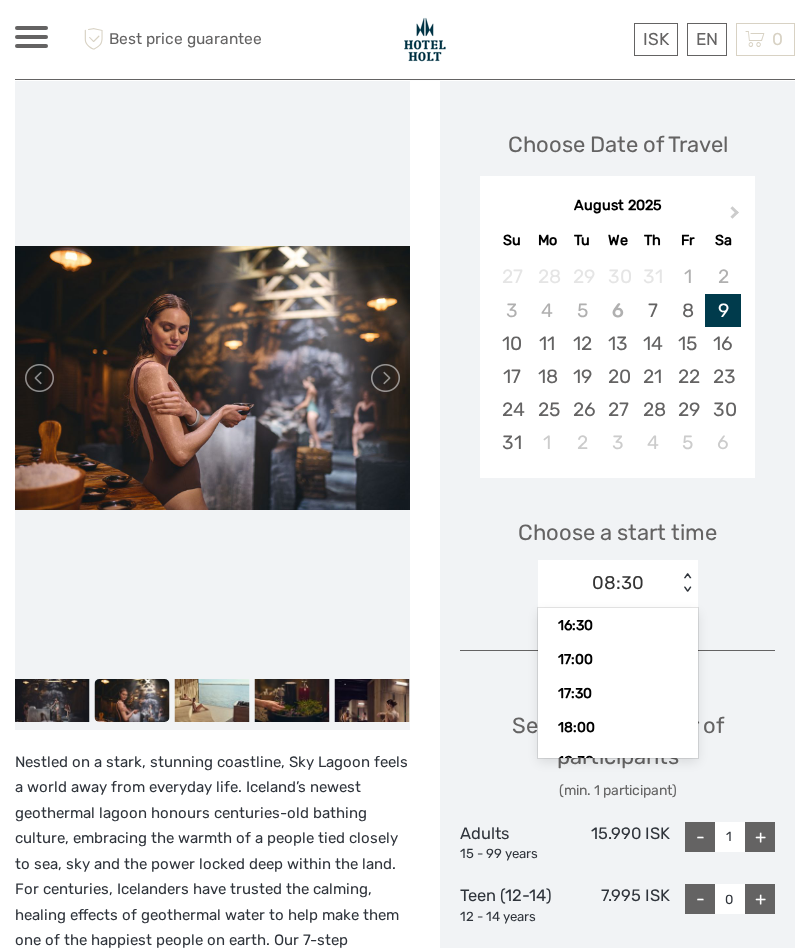 scroll, scrollTop: 394, scrollLeft: 0, axis: vertical 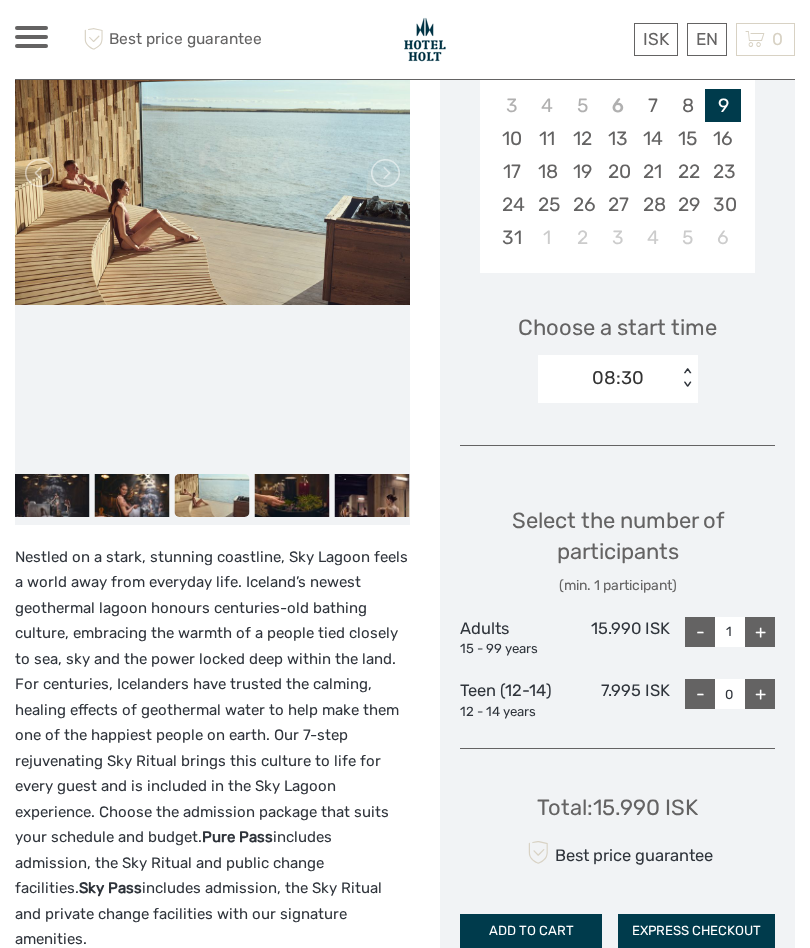 click on "Choose Date of Travel August 2025 Next Month August 2025 Su Mo Tu We Th Fr Sa 27 28 29 30 31 1 2 3 4 5 6 7 8 9 10 11 12 13 14 15 16 17 18 19 20 21 22 23 24 25 26 27 28 29 30 31 1 2 3 4 5 6 Choose a start time 08:30 < > Select the number of participants (min. 1 participant) Adults 15 - 99 years 15.990 ISK - 1 + Teen (12-14) 12 - 14 years 7.995 ISK - 0 + Total :  15.990 ISK Best price guarantee ADD TO CART EXPRESS CHECKOUT" at bounding box center [617, 421] 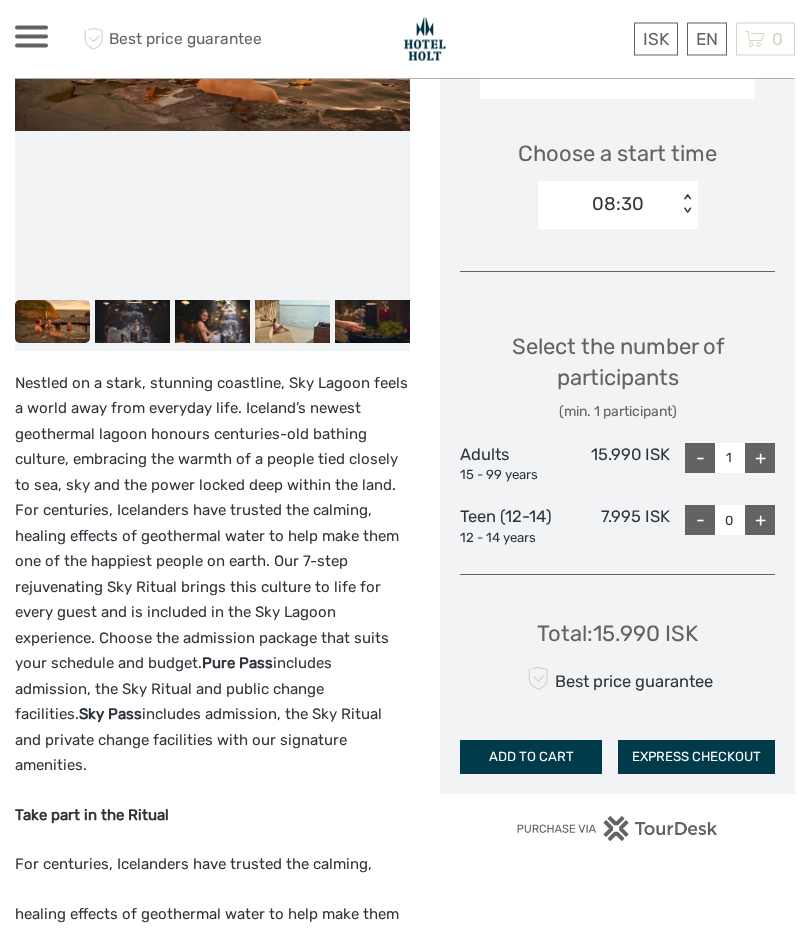 scroll, scrollTop: 630, scrollLeft: 0, axis: vertical 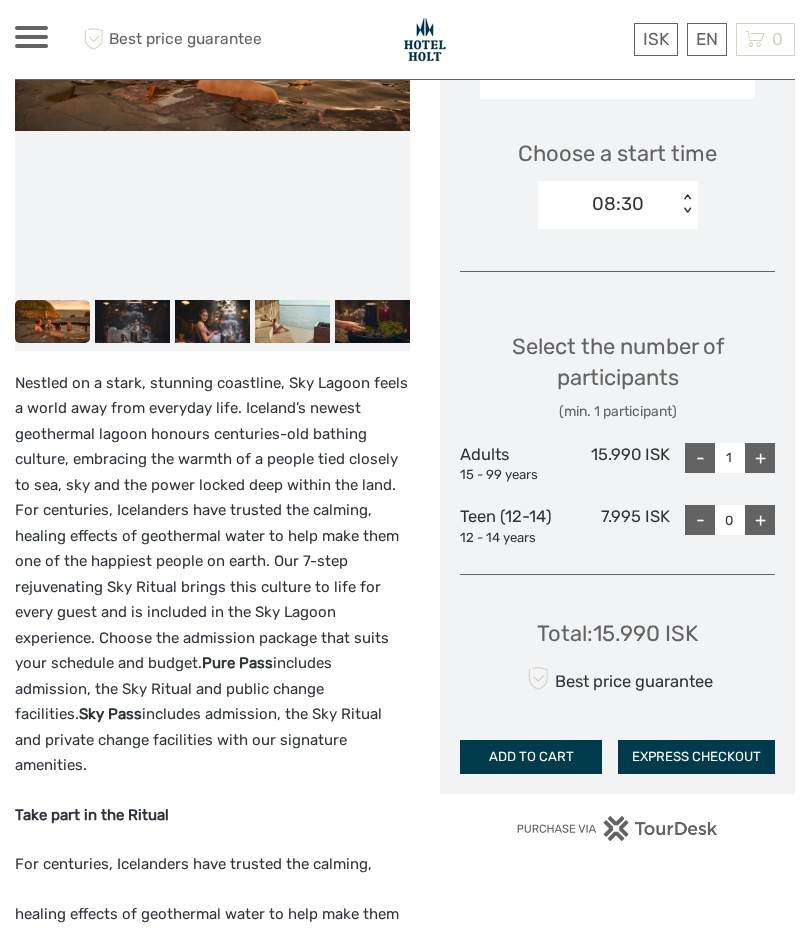click on "+" at bounding box center (760, 458) 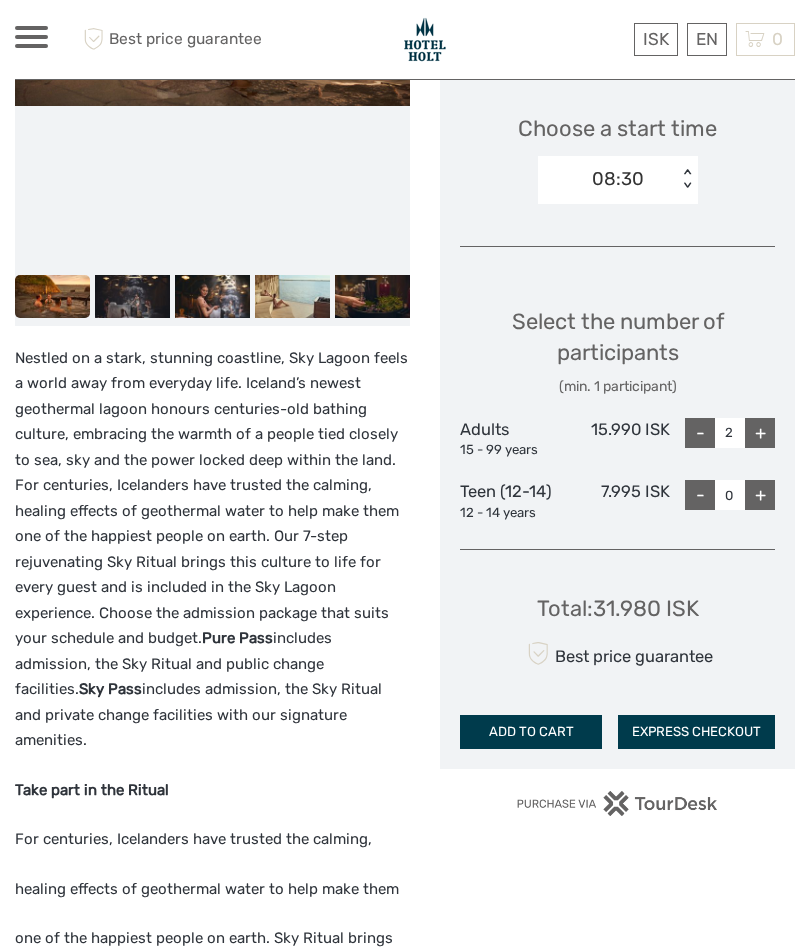 scroll, scrollTop: 672, scrollLeft: 0, axis: vertical 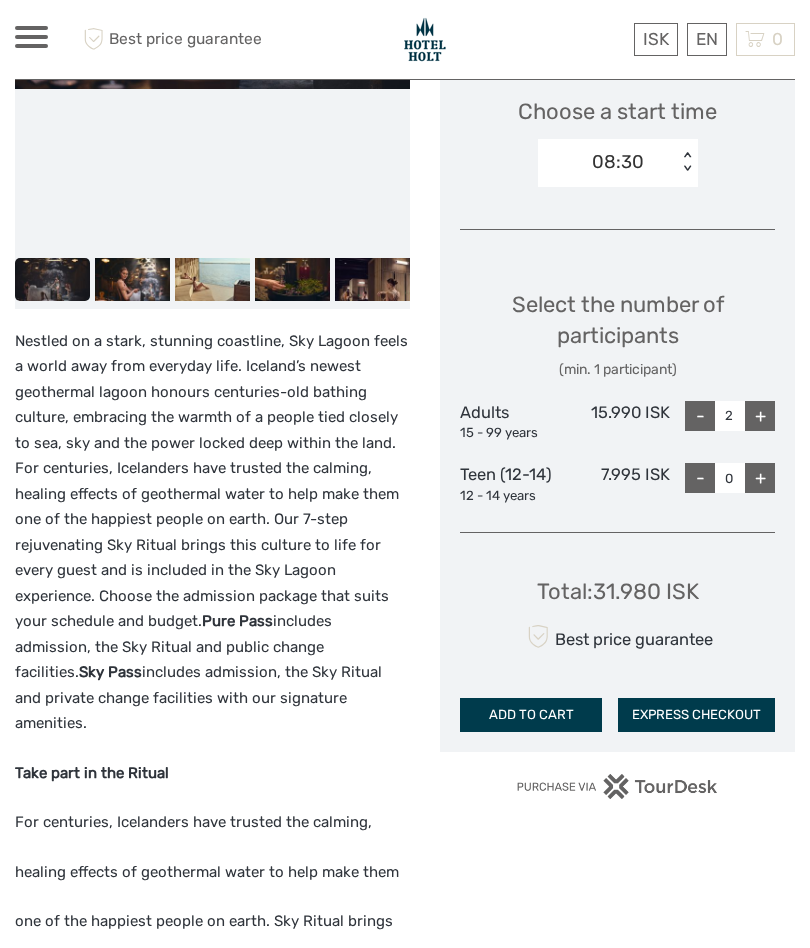 click on "EXPRESS CHECKOUT" at bounding box center [696, 715] 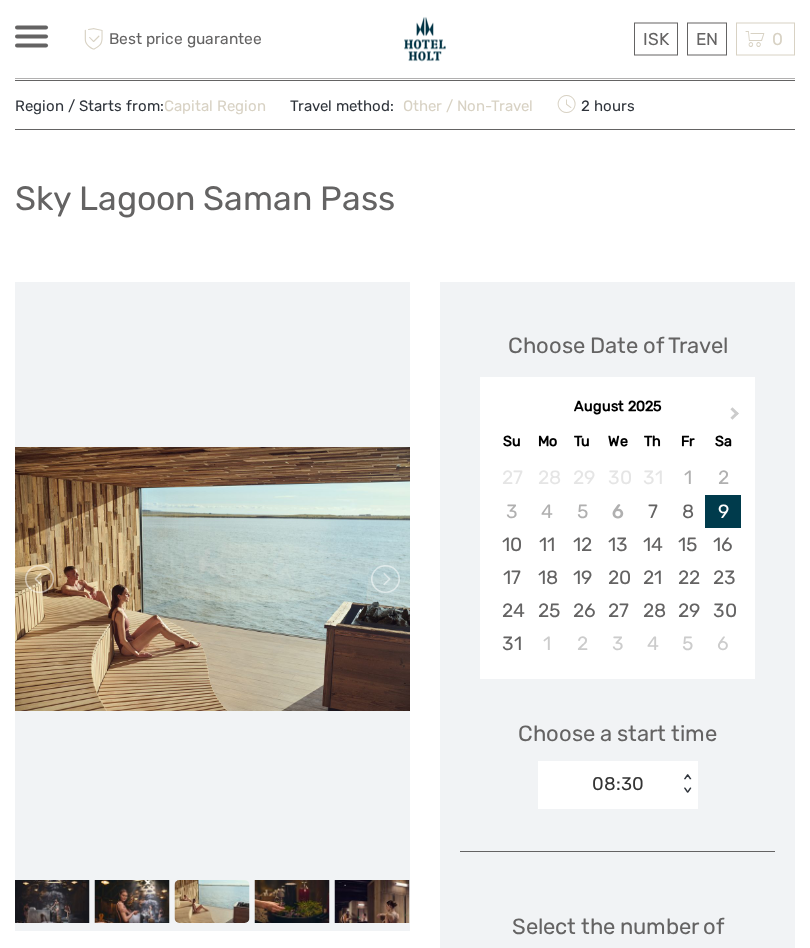 scroll, scrollTop: 0, scrollLeft: 0, axis: both 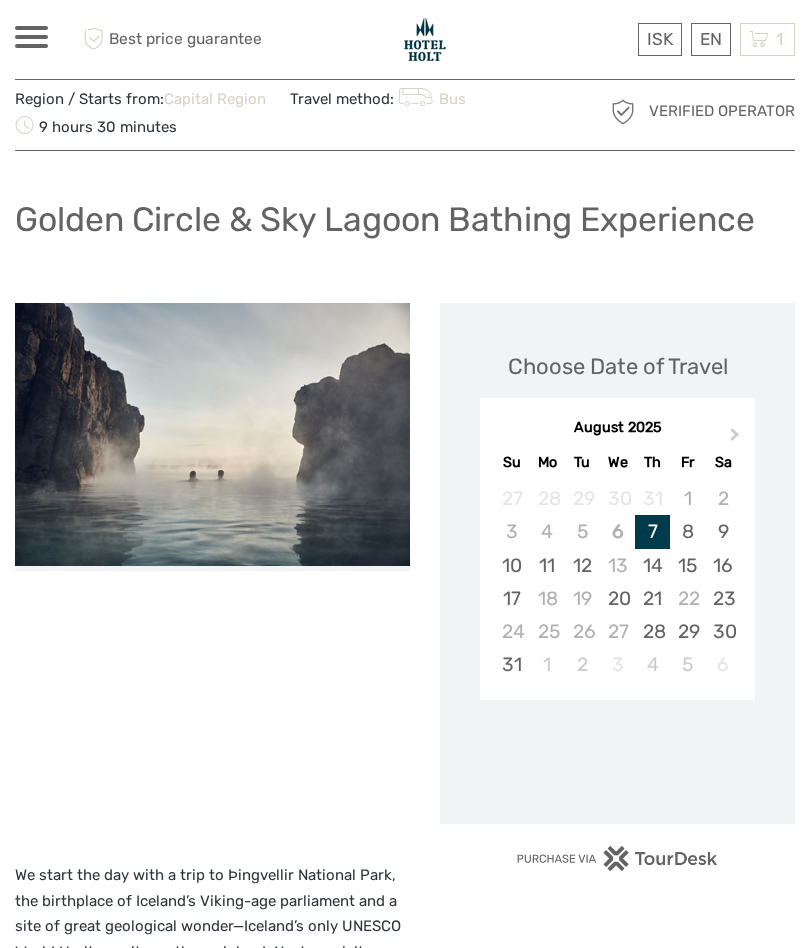 click on "Next Month" at bounding box center (737, 439) 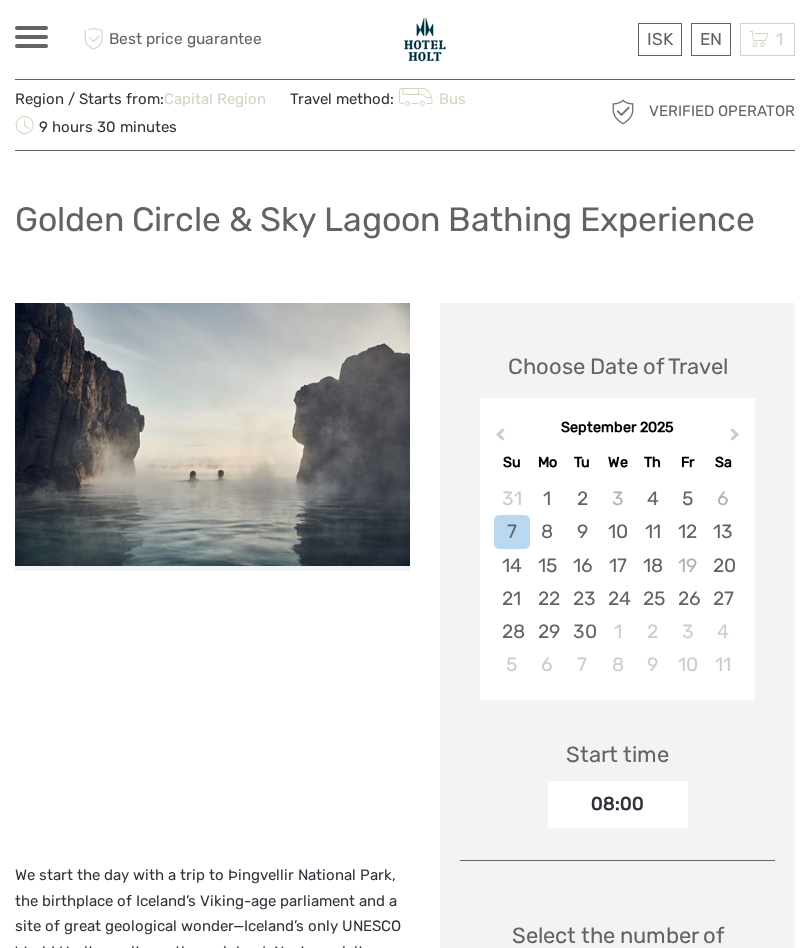 click on "11" at bounding box center [652, 531] 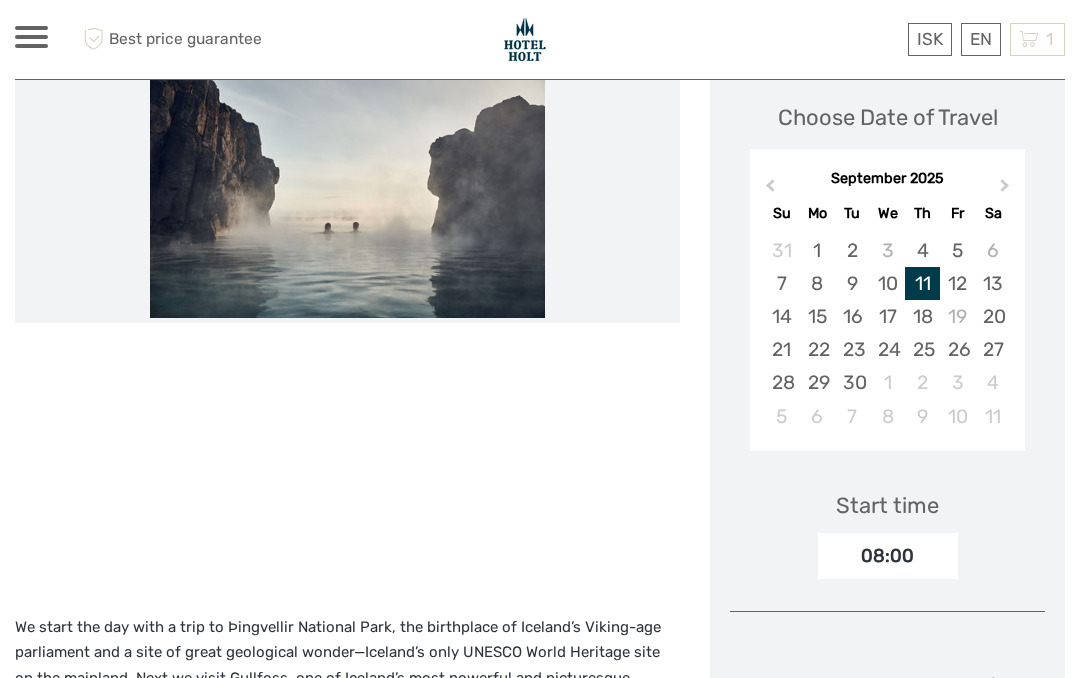 scroll, scrollTop: 266, scrollLeft: 0, axis: vertical 